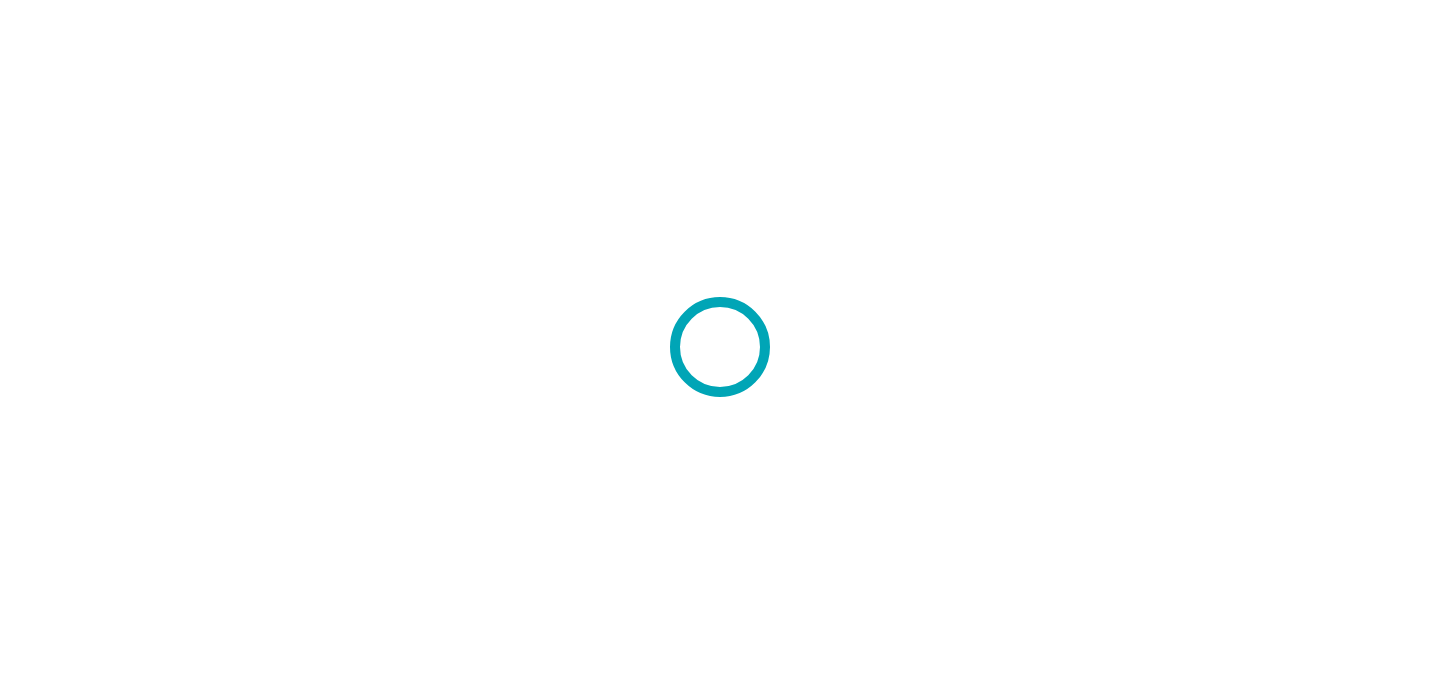 scroll, scrollTop: 0, scrollLeft: 0, axis: both 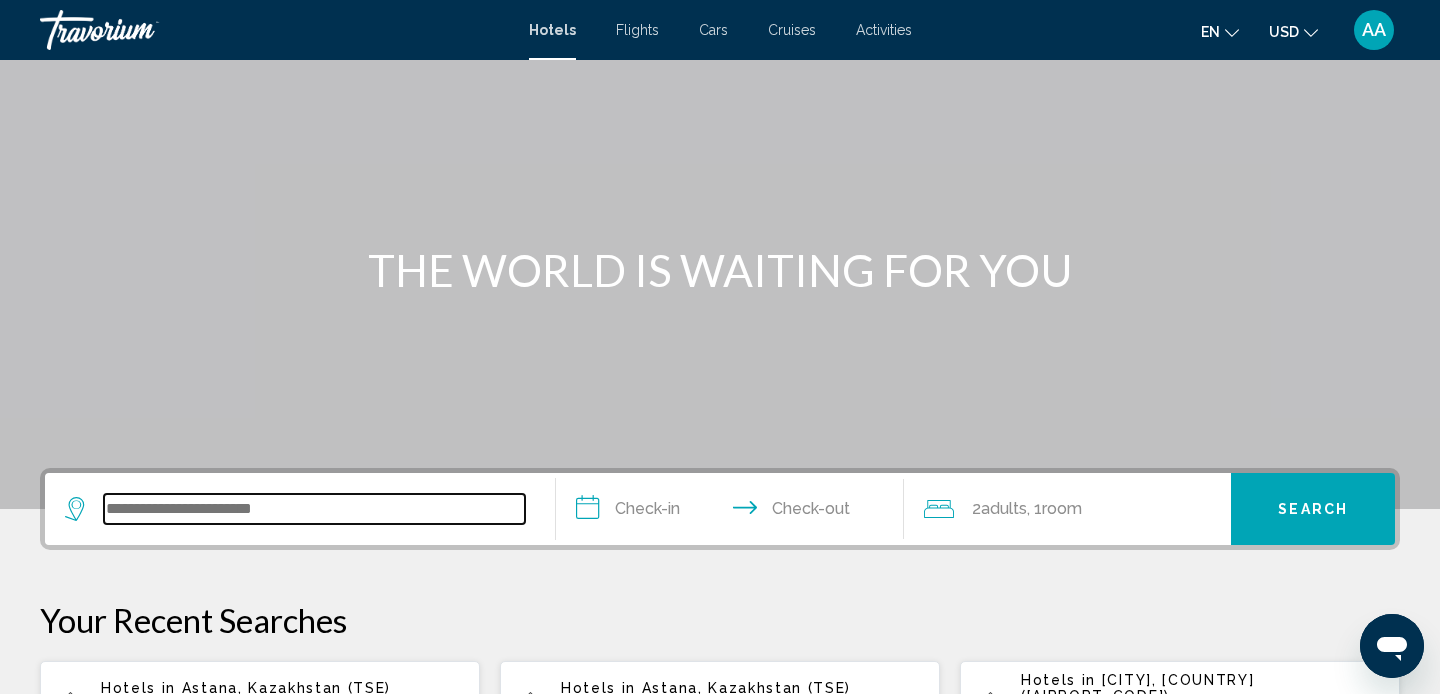 click at bounding box center [314, 509] 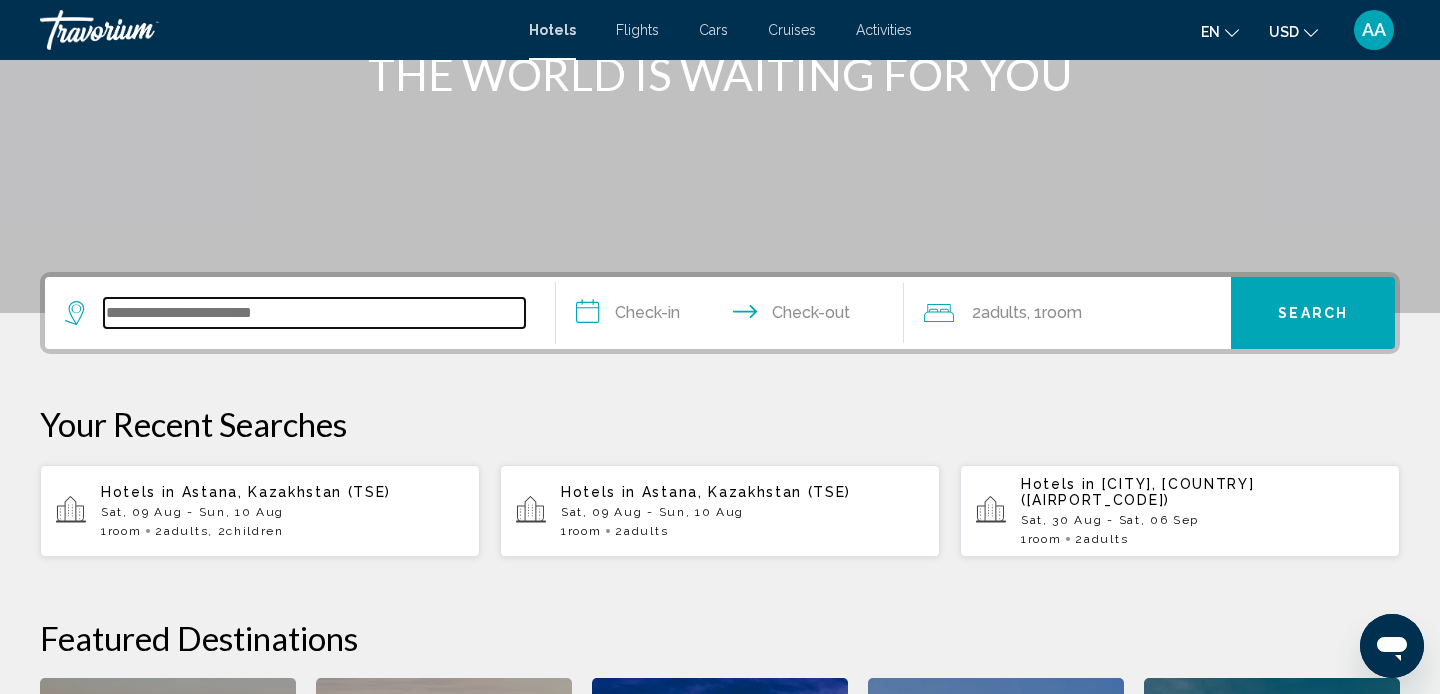 scroll, scrollTop: 494, scrollLeft: 0, axis: vertical 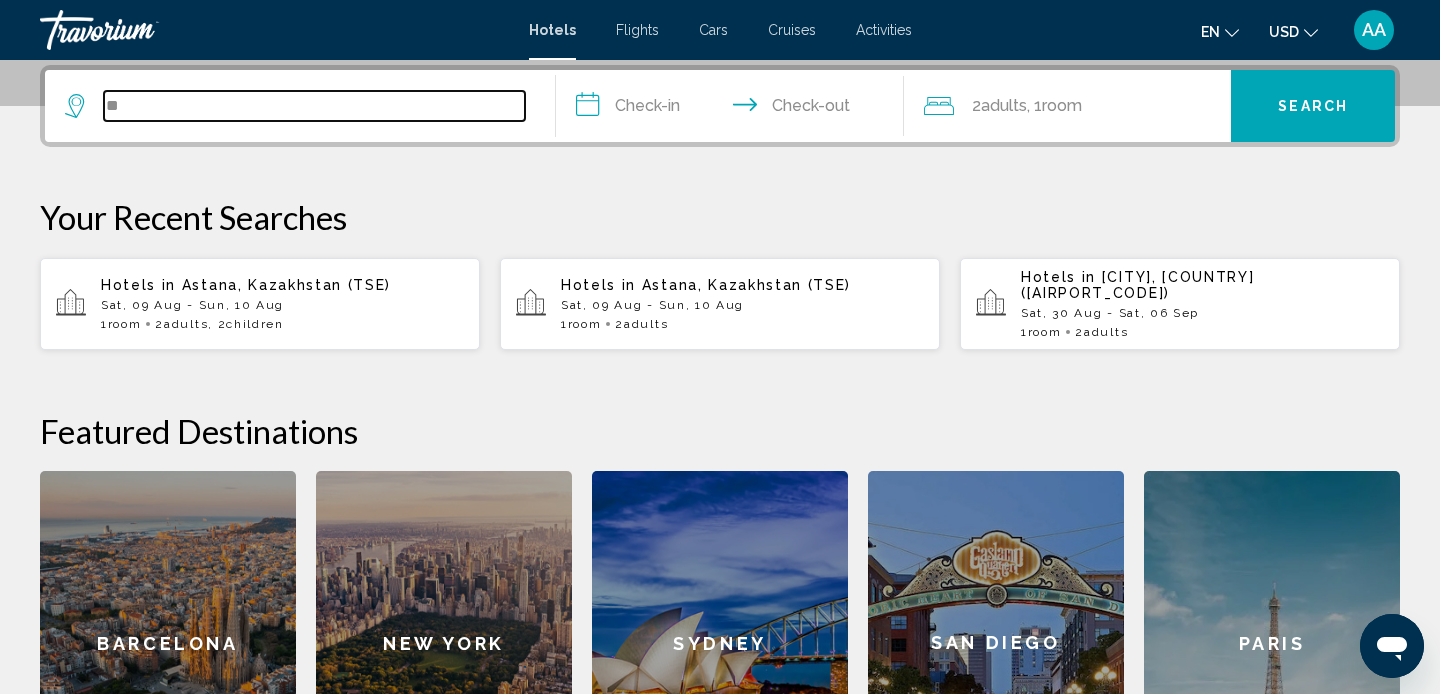 type on "*" 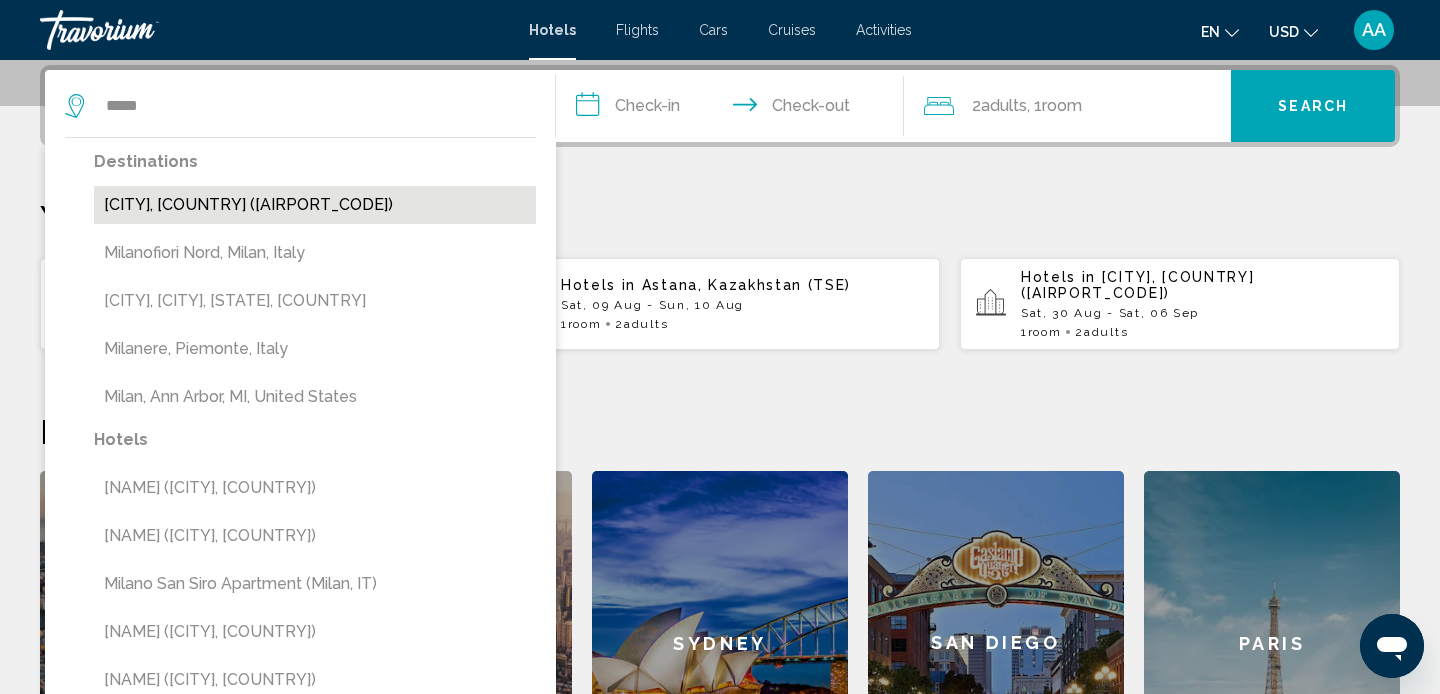 click on "[CITY], [COUNTRY] ([CODE])" at bounding box center [315, 205] 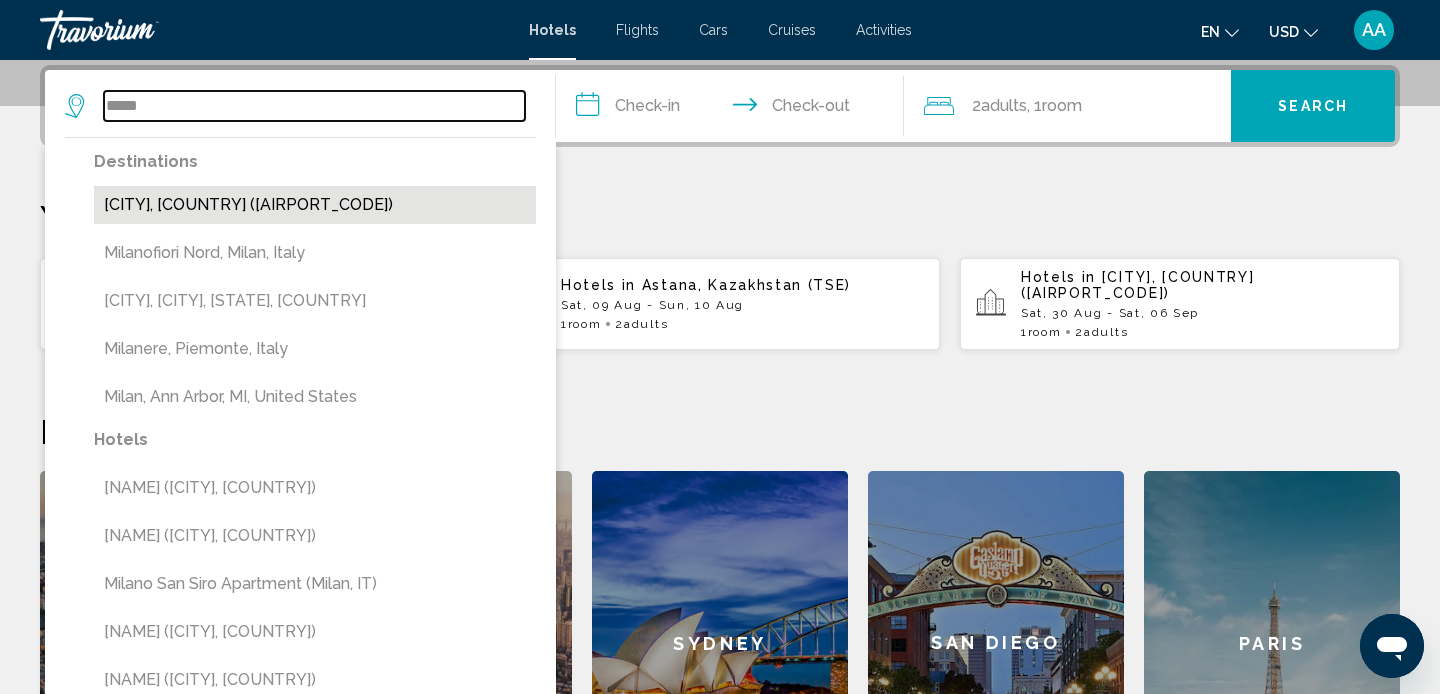 type on "**********" 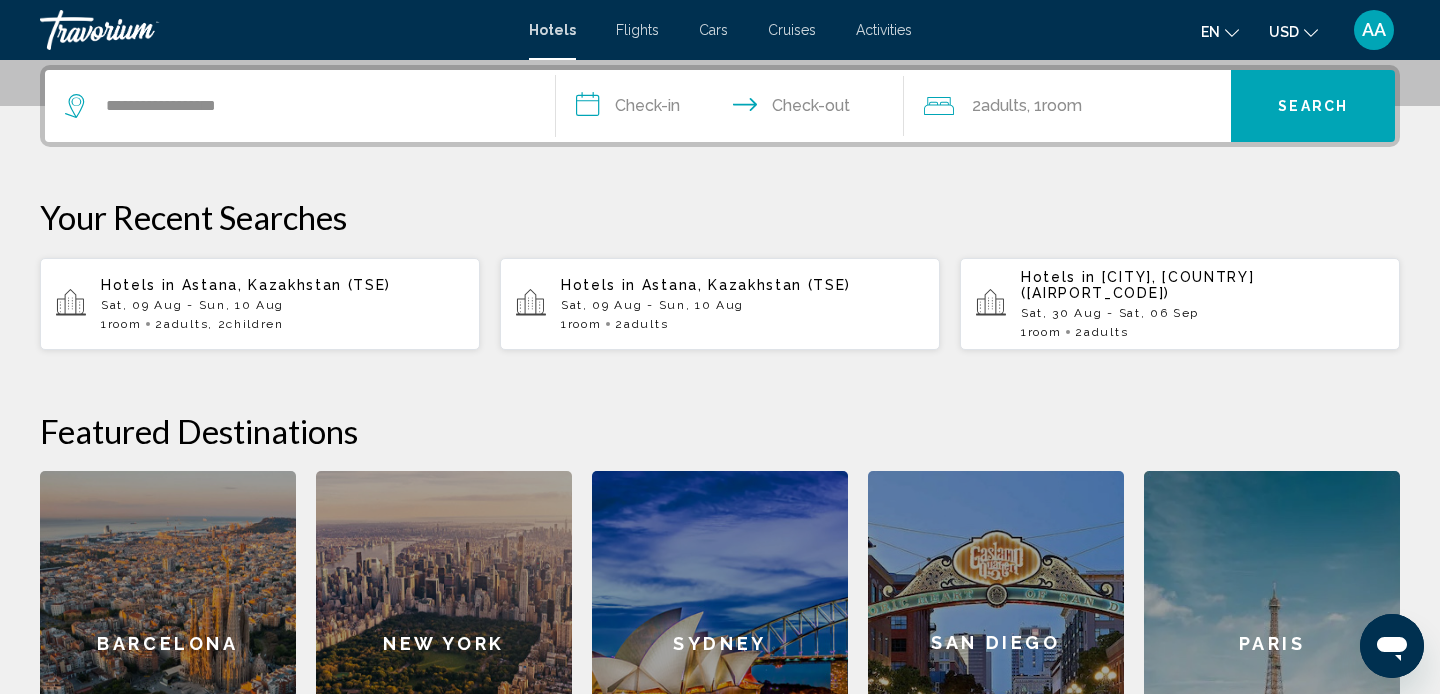 click on "**********" at bounding box center [734, 109] 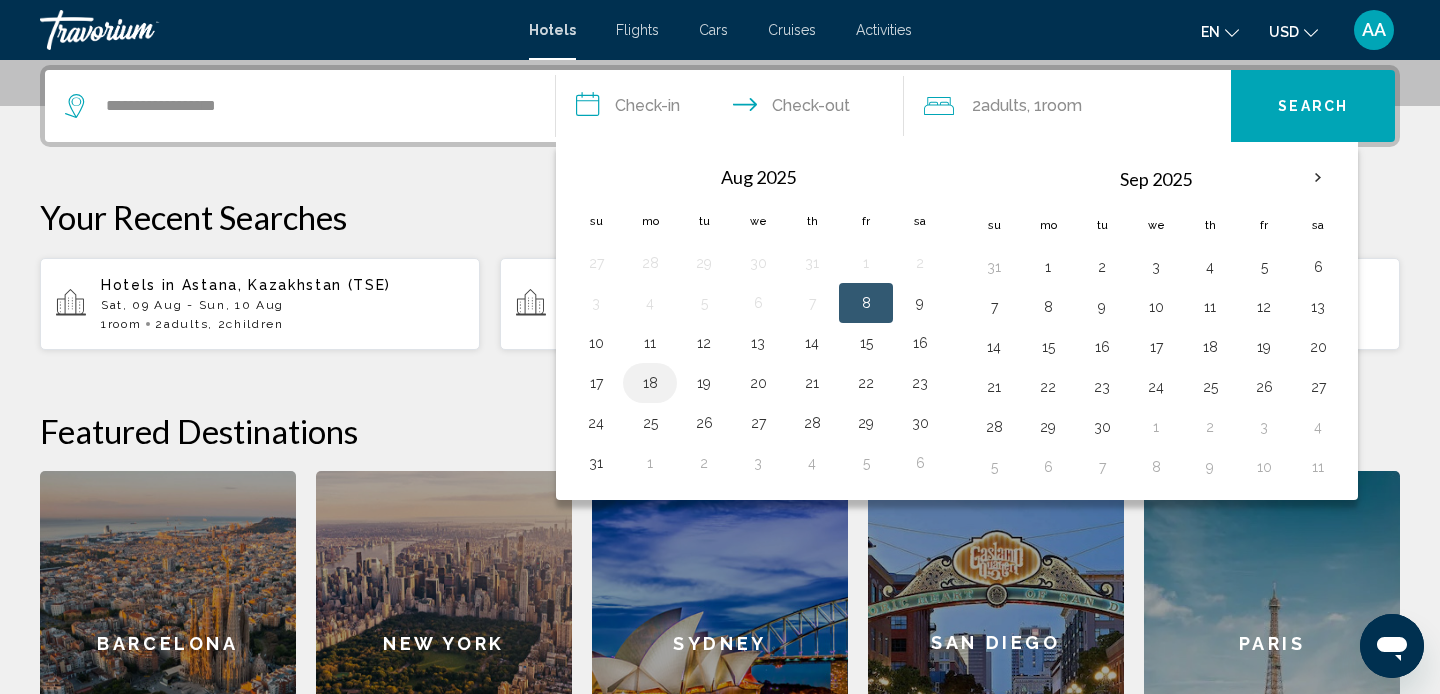 click on "18" at bounding box center [650, 383] 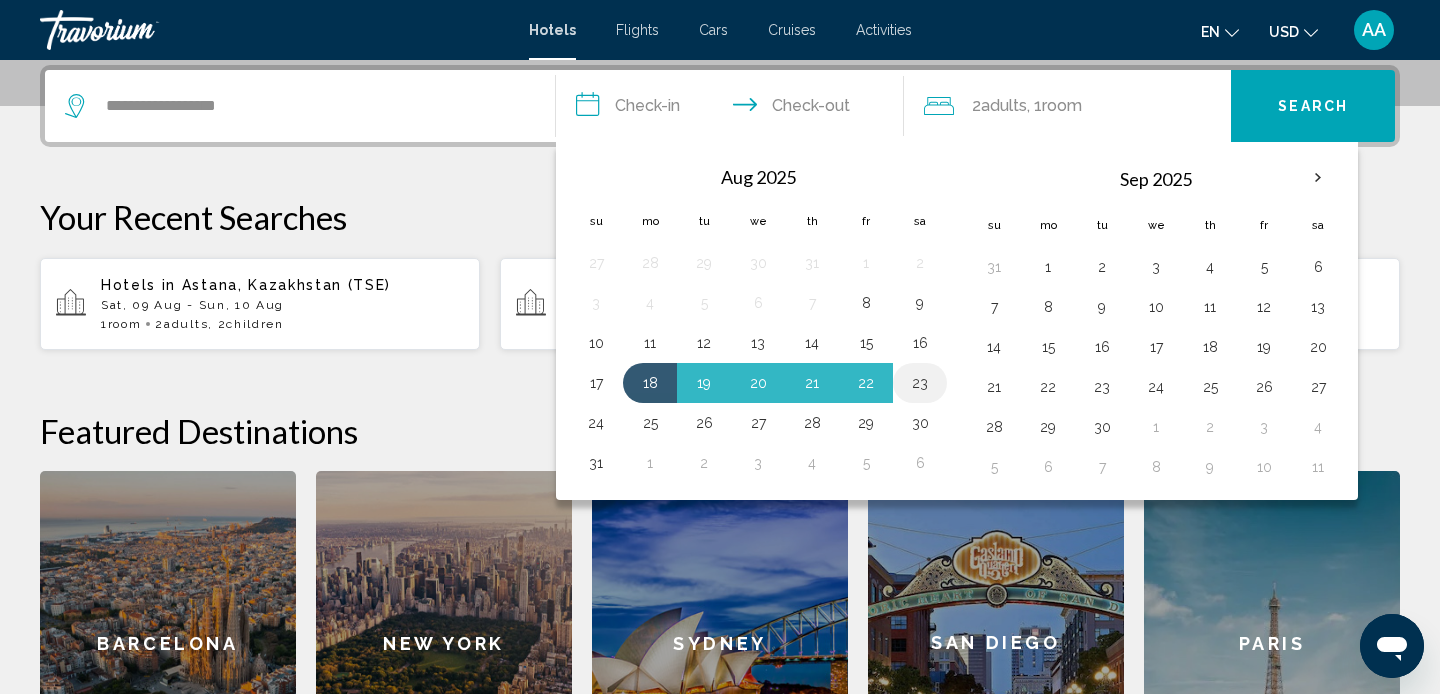 click on "23" at bounding box center (920, 383) 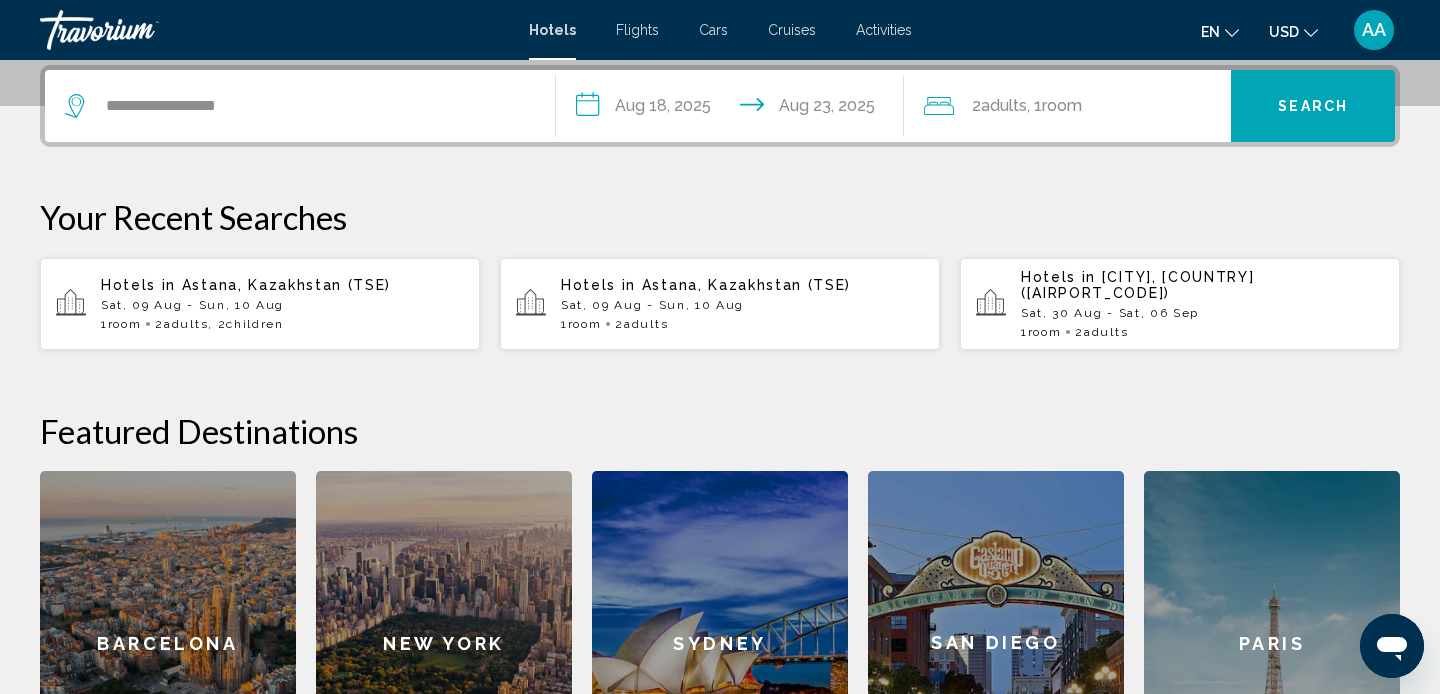 click on "Adults" 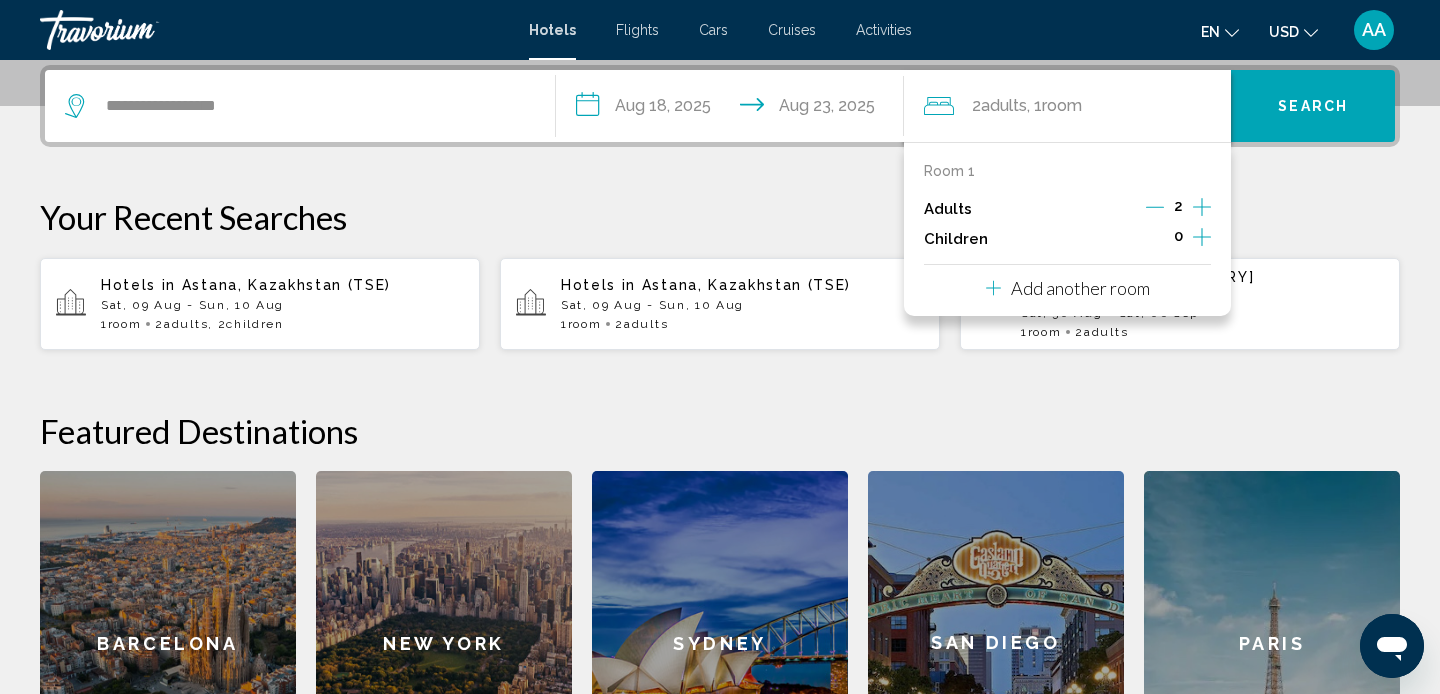 click 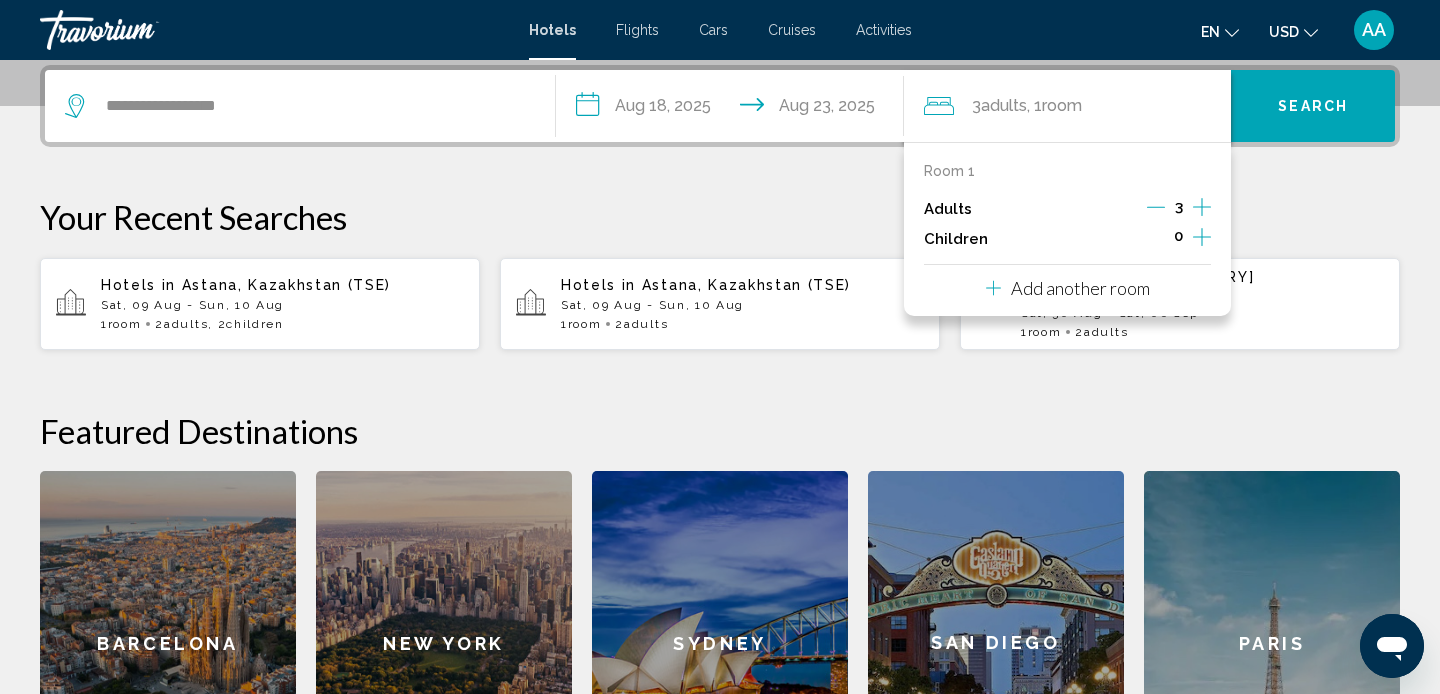 click on "Your Recent Searches" at bounding box center (720, 217) 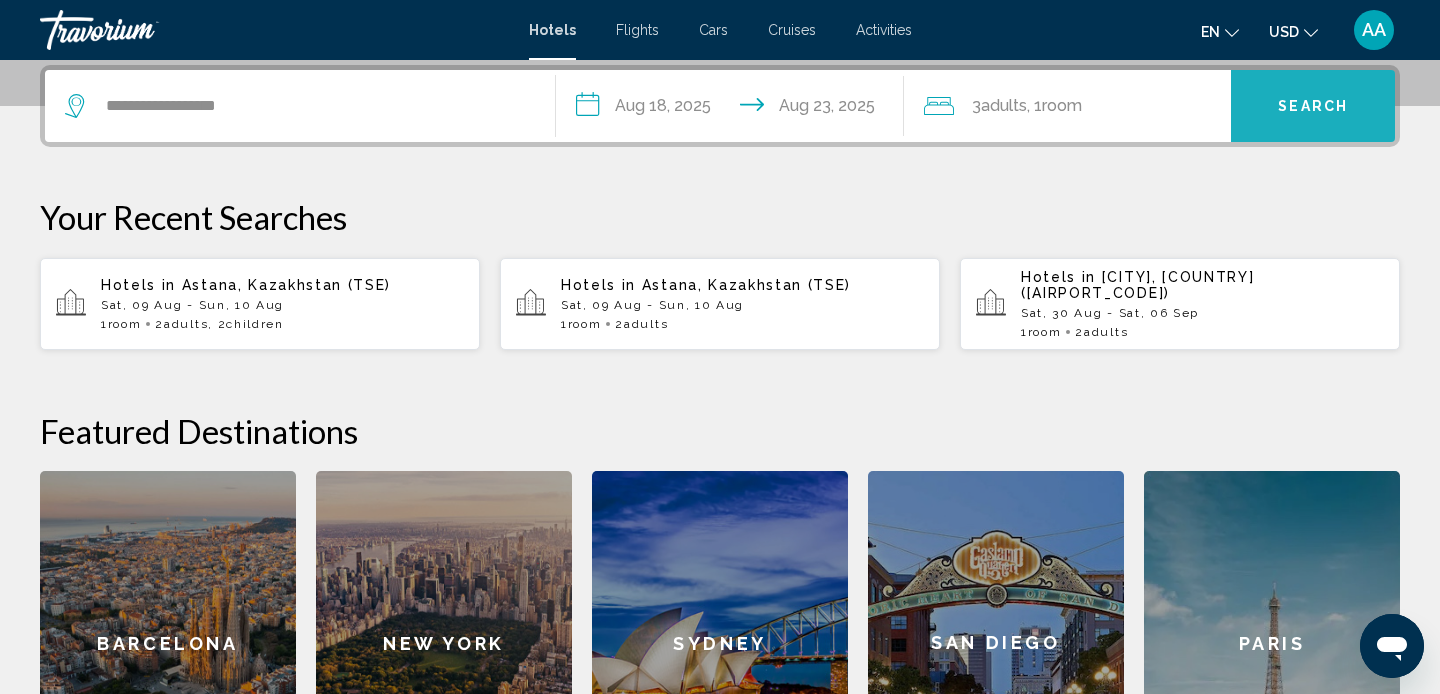 click on "Search" at bounding box center [1313, 105] 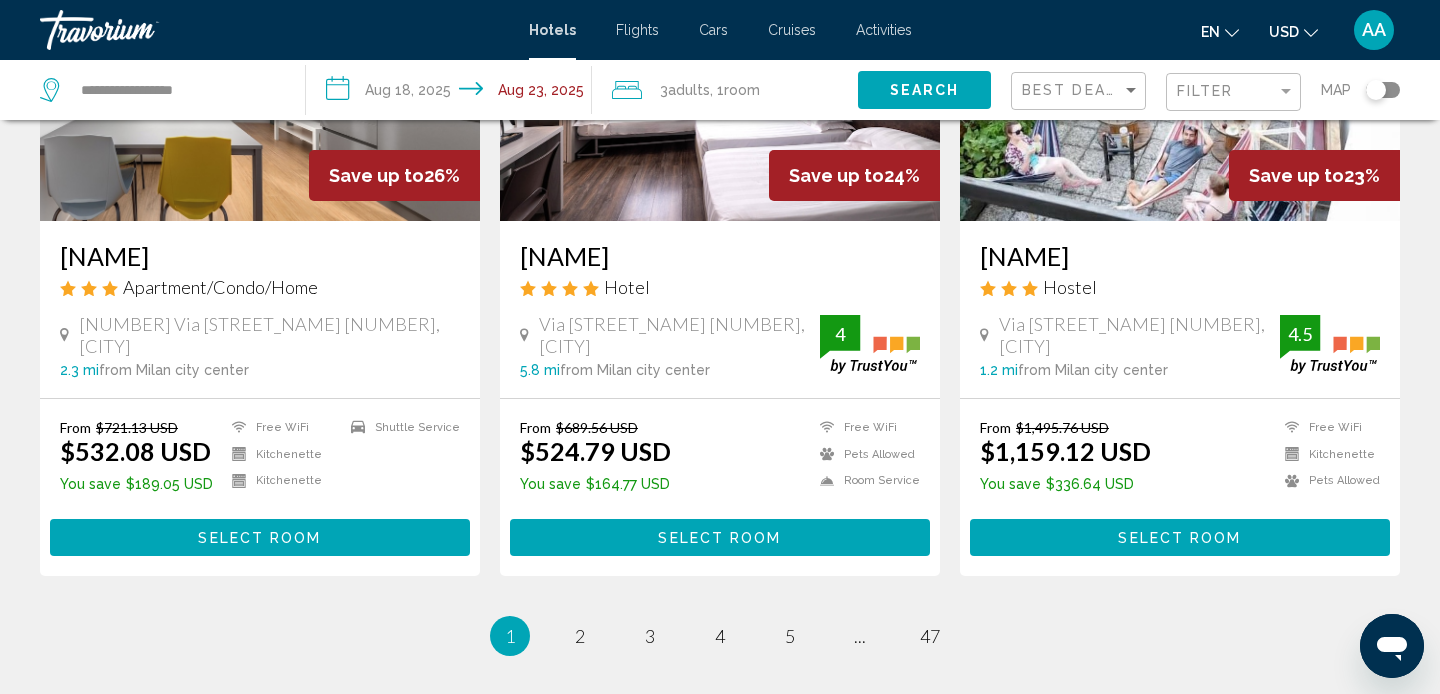 scroll, scrollTop: 2500, scrollLeft: 0, axis: vertical 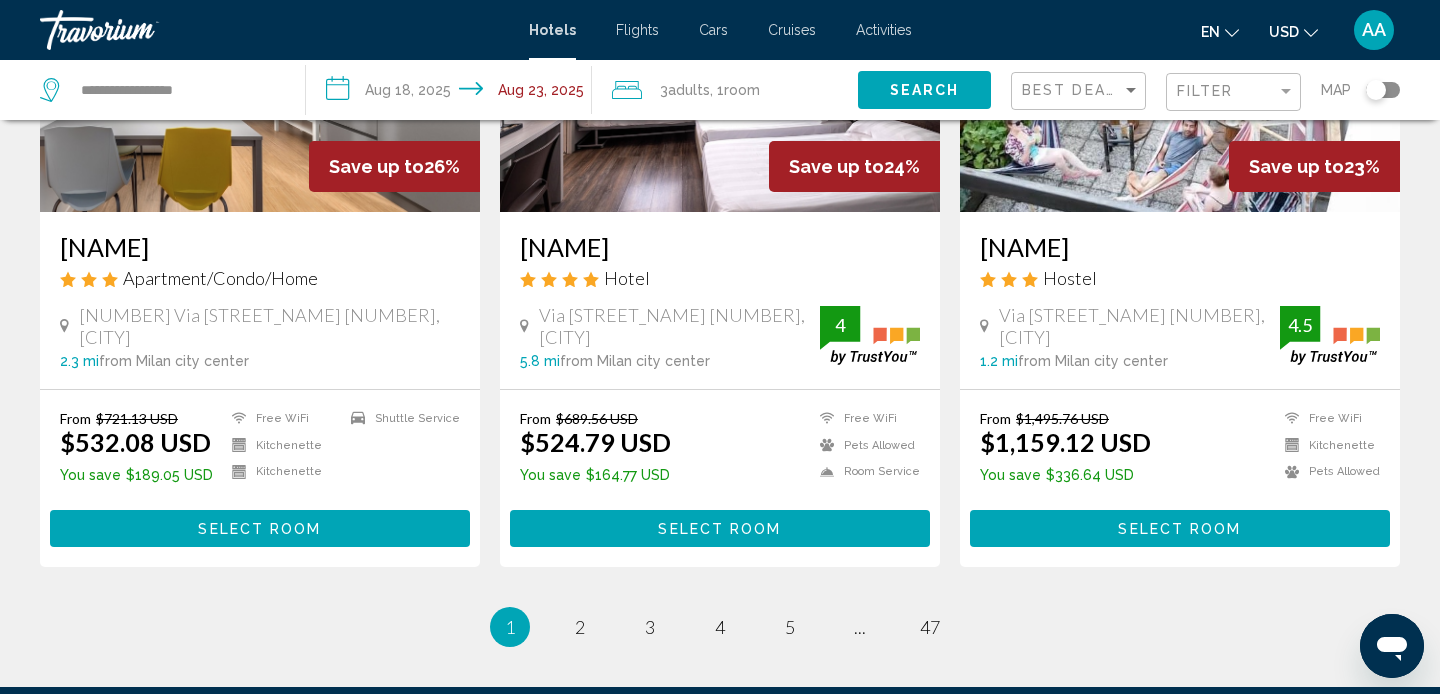 click on "Select Room" at bounding box center (259, 529) 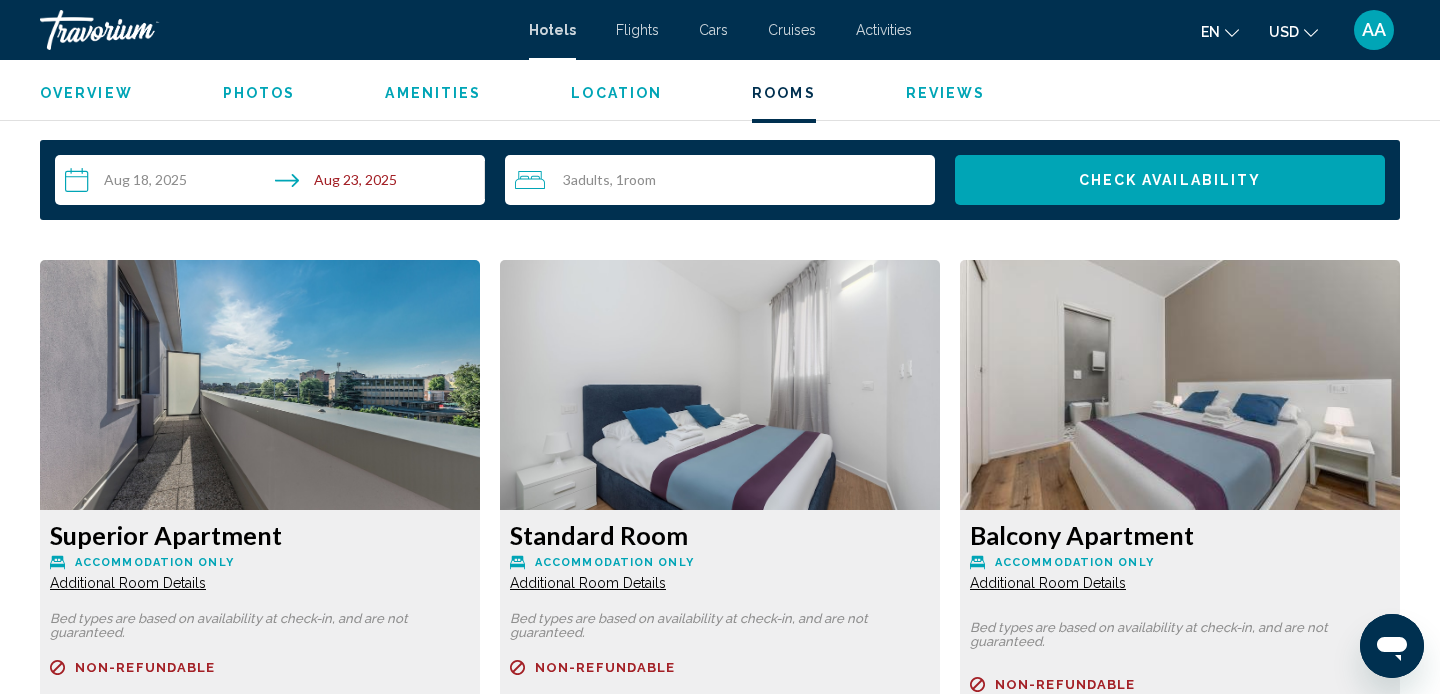 scroll, scrollTop: 2571, scrollLeft: 0, axis: vertical 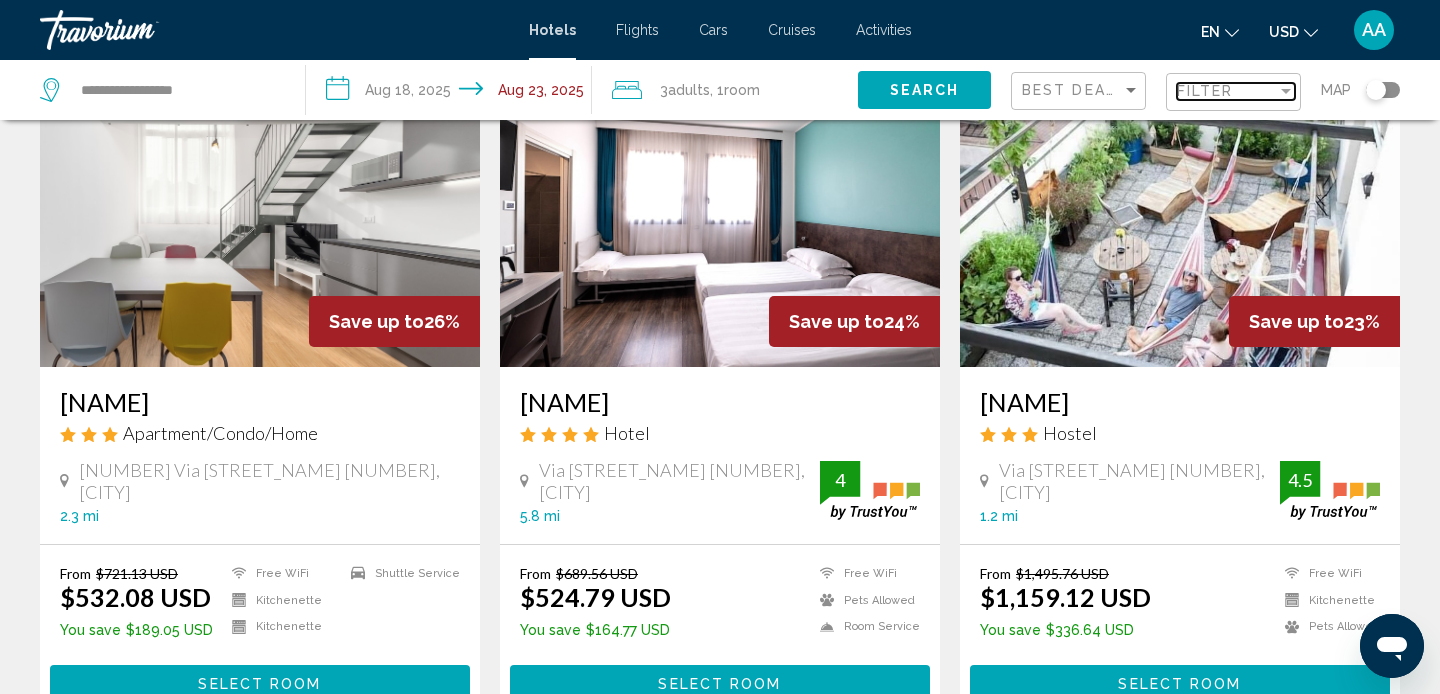 click on "Filter" at bounding box center (1227, 91) 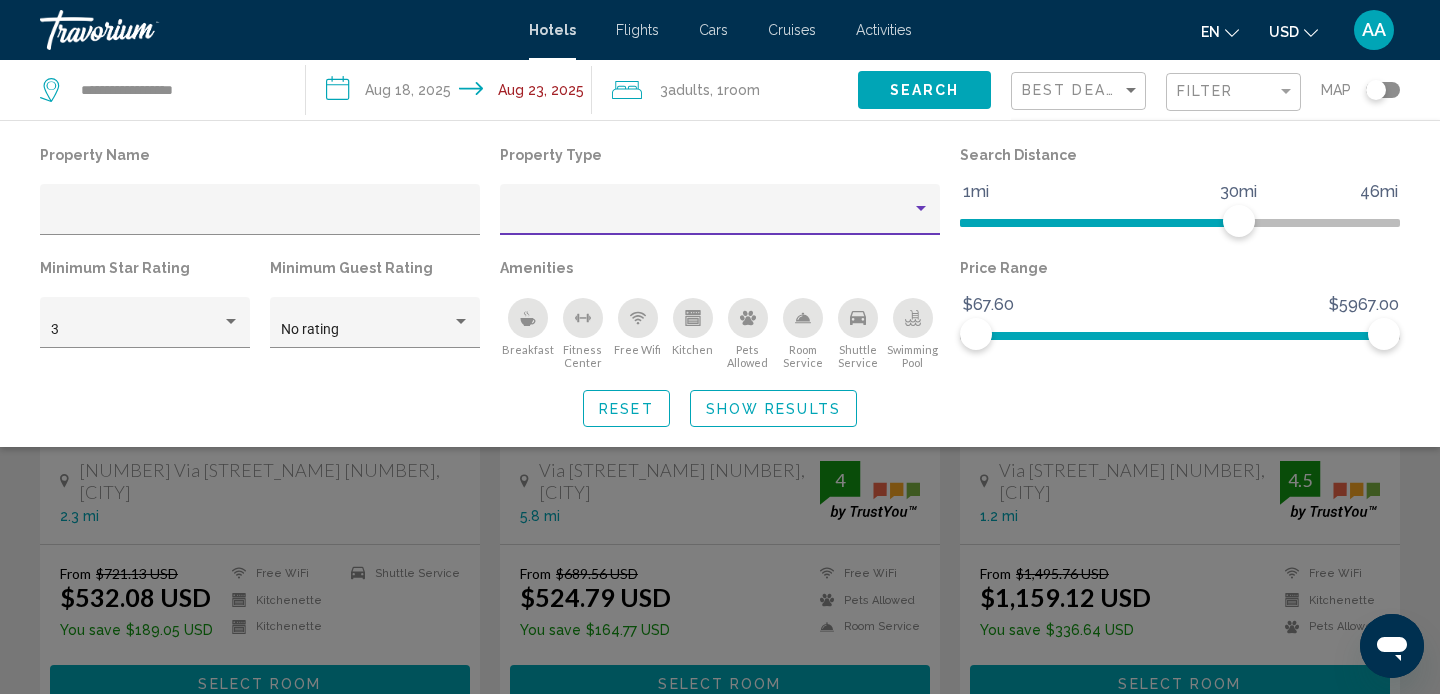 click at bounding box center (711, 217) 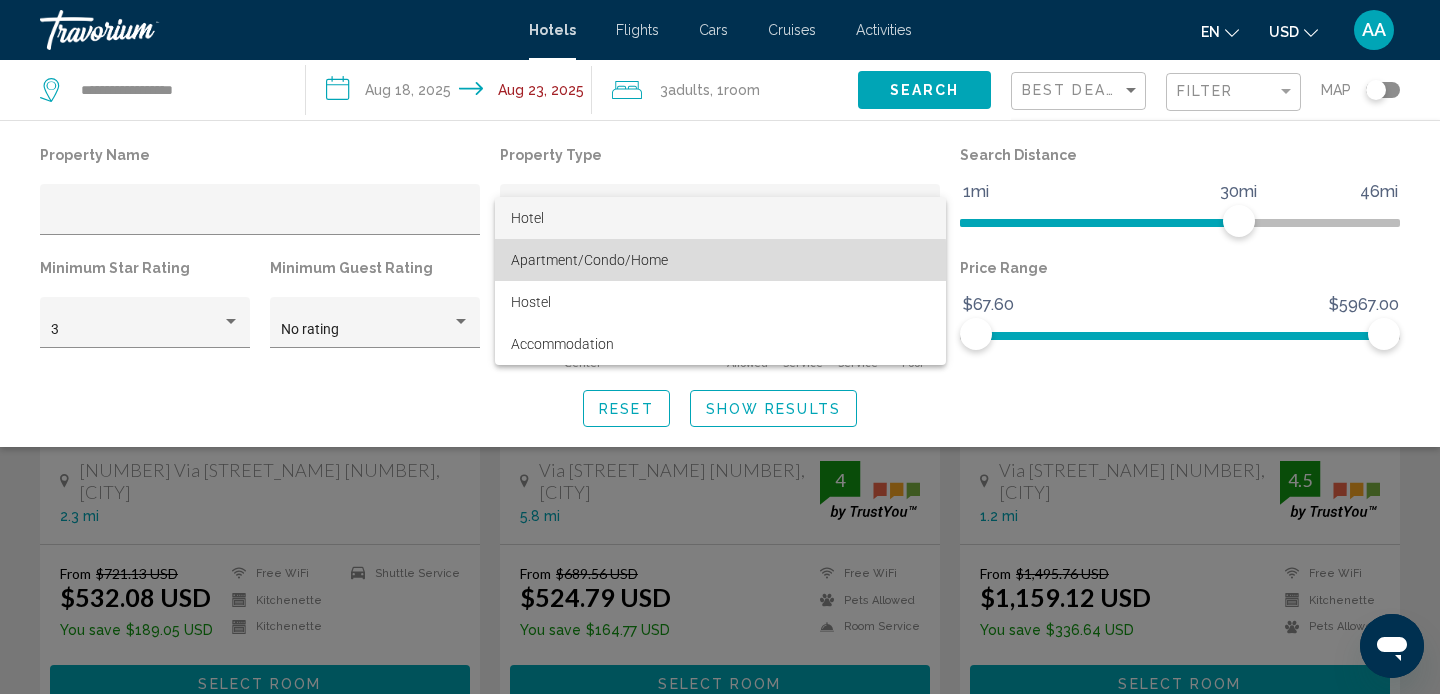 click on "Apartment/Condo/Home" at bounding box center [720, 260] 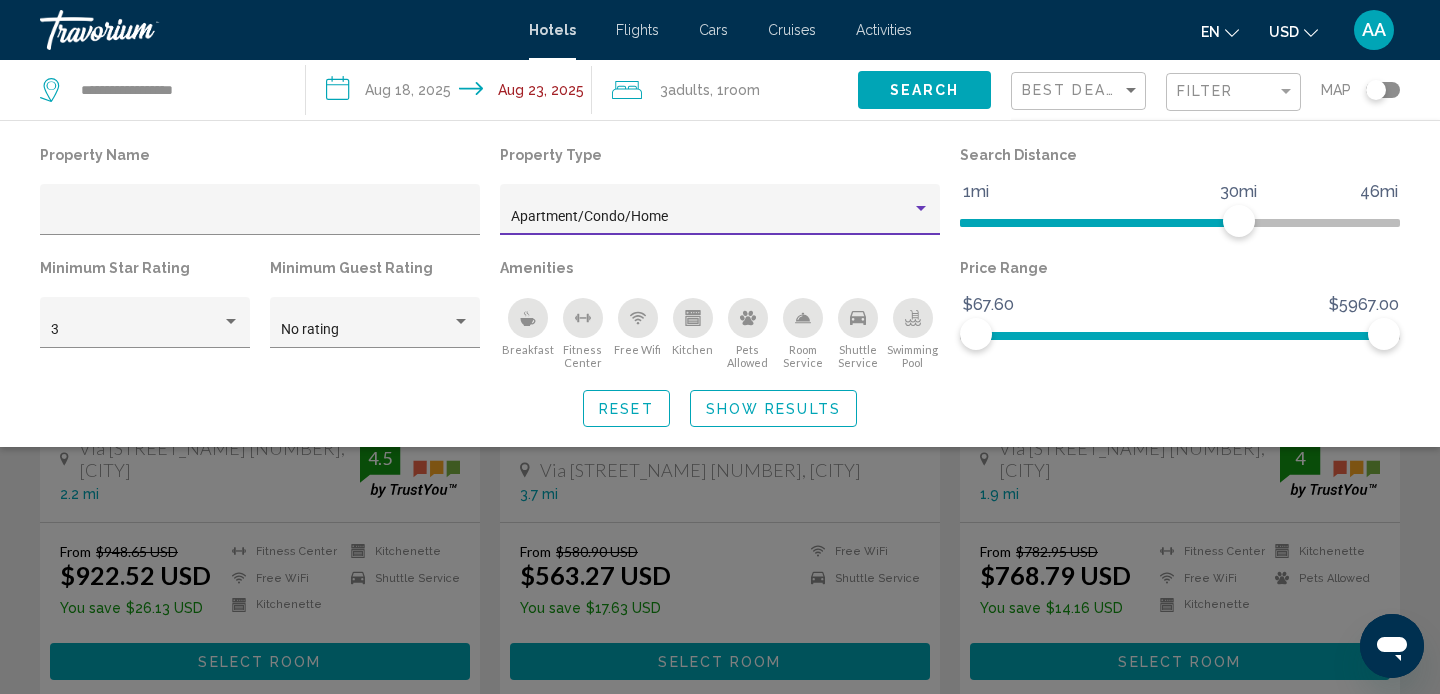 scroll, scrollTop: 205, scrollLeft: 0, axis: vertical 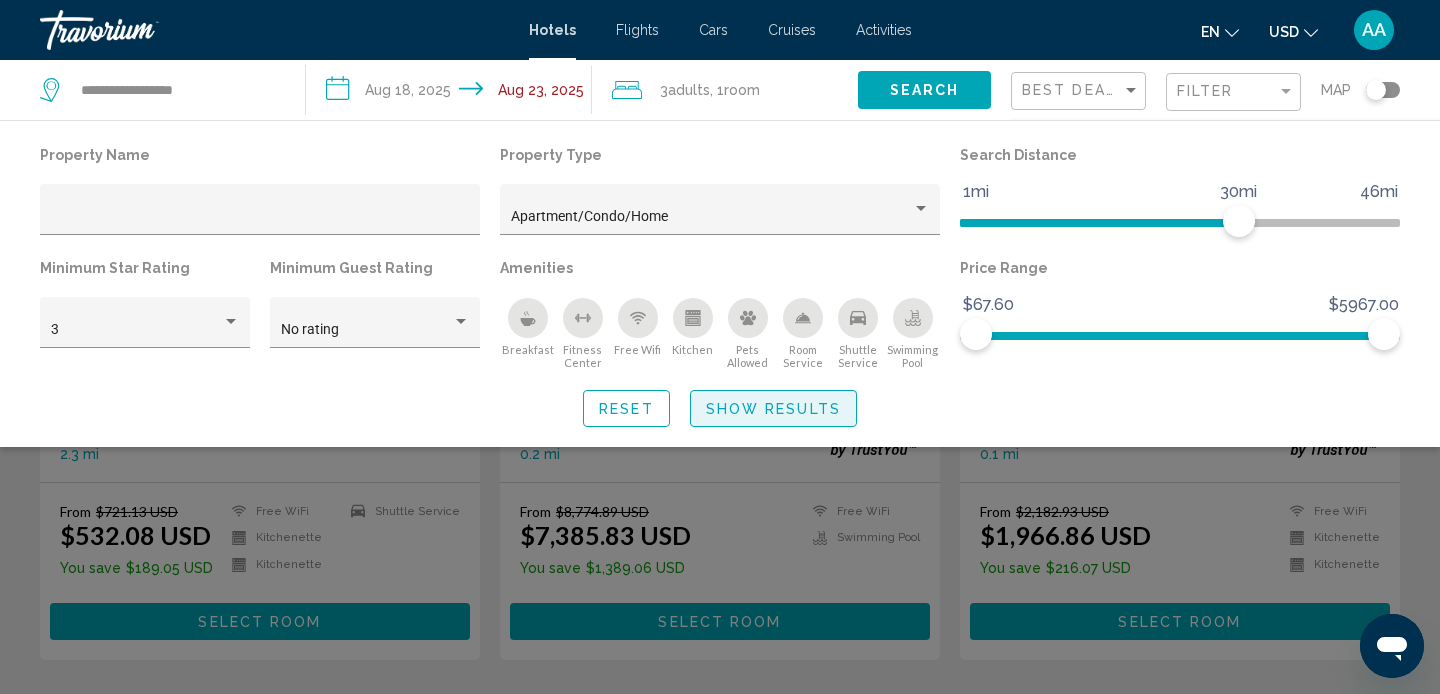 click on "Show Results" 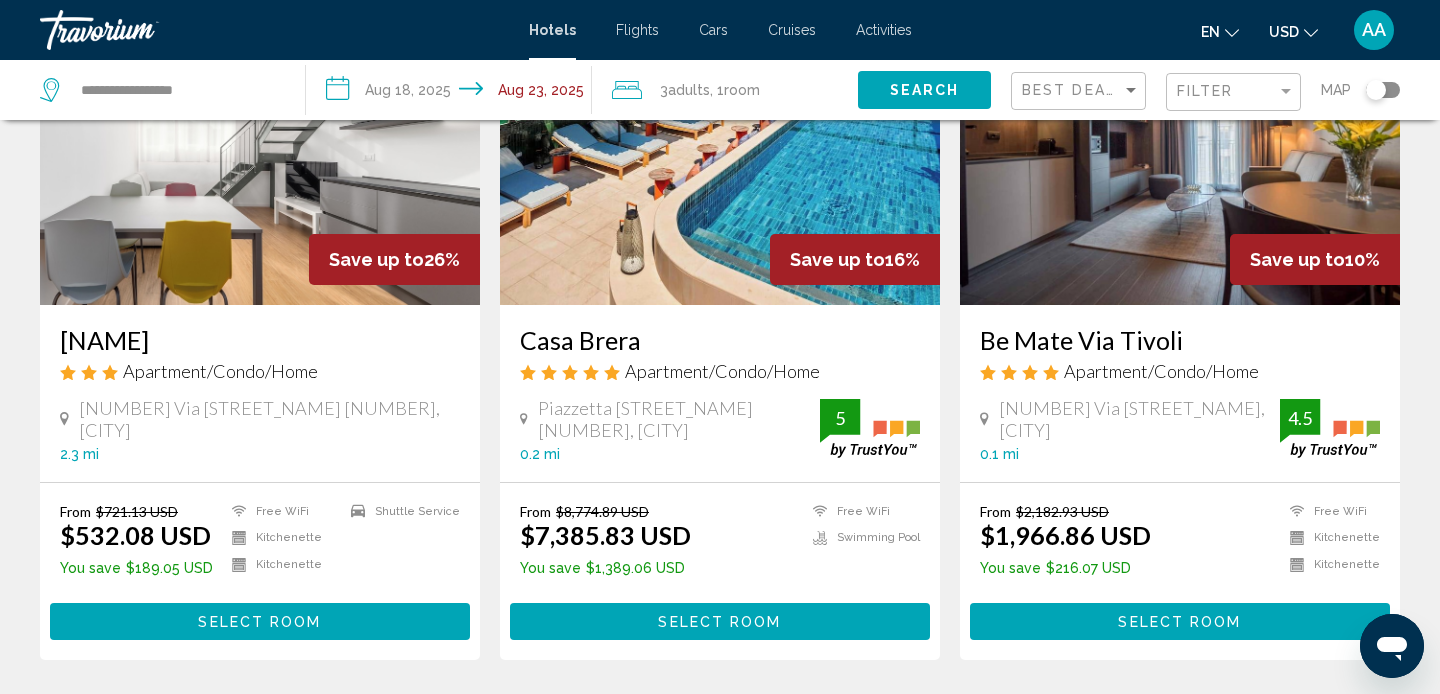 click on "Filter" 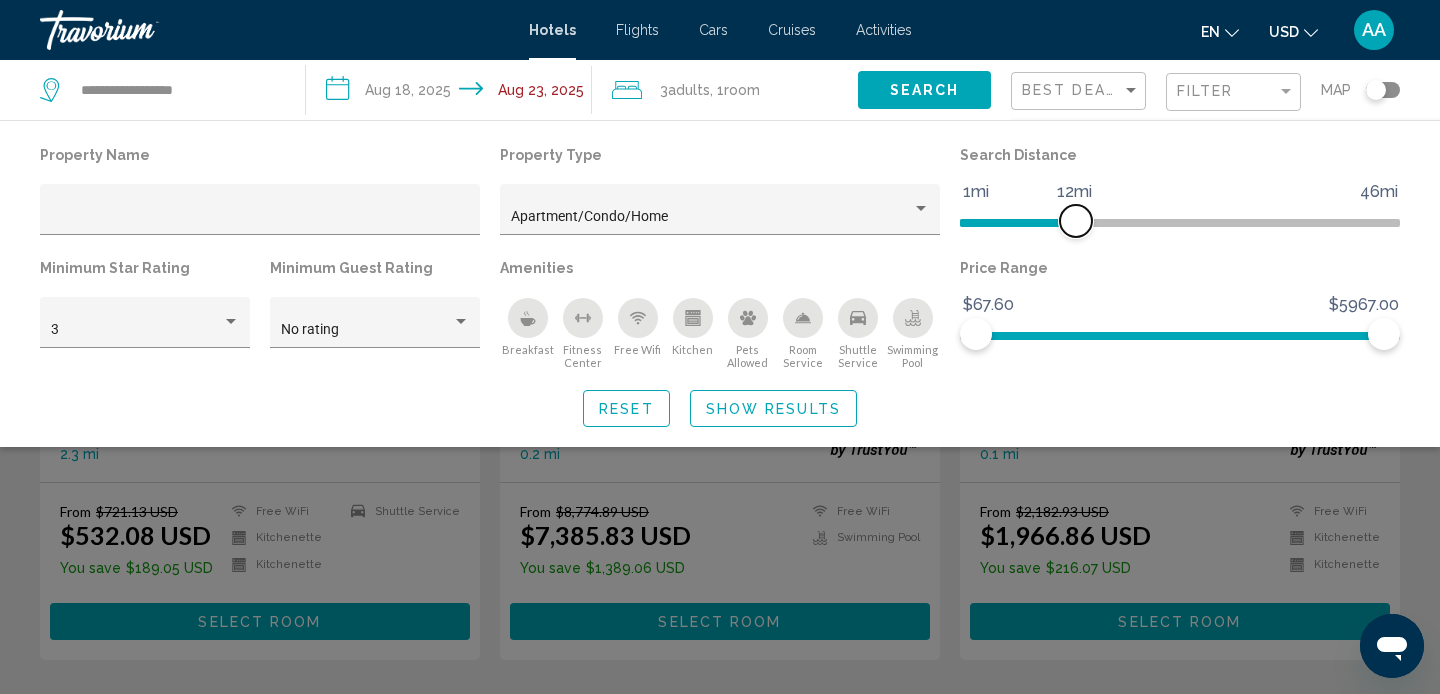 drag, startPoint x: 1238, startPoint y: 220, endPoint x: 1075, endPoint y: 239, distance: 164.10362 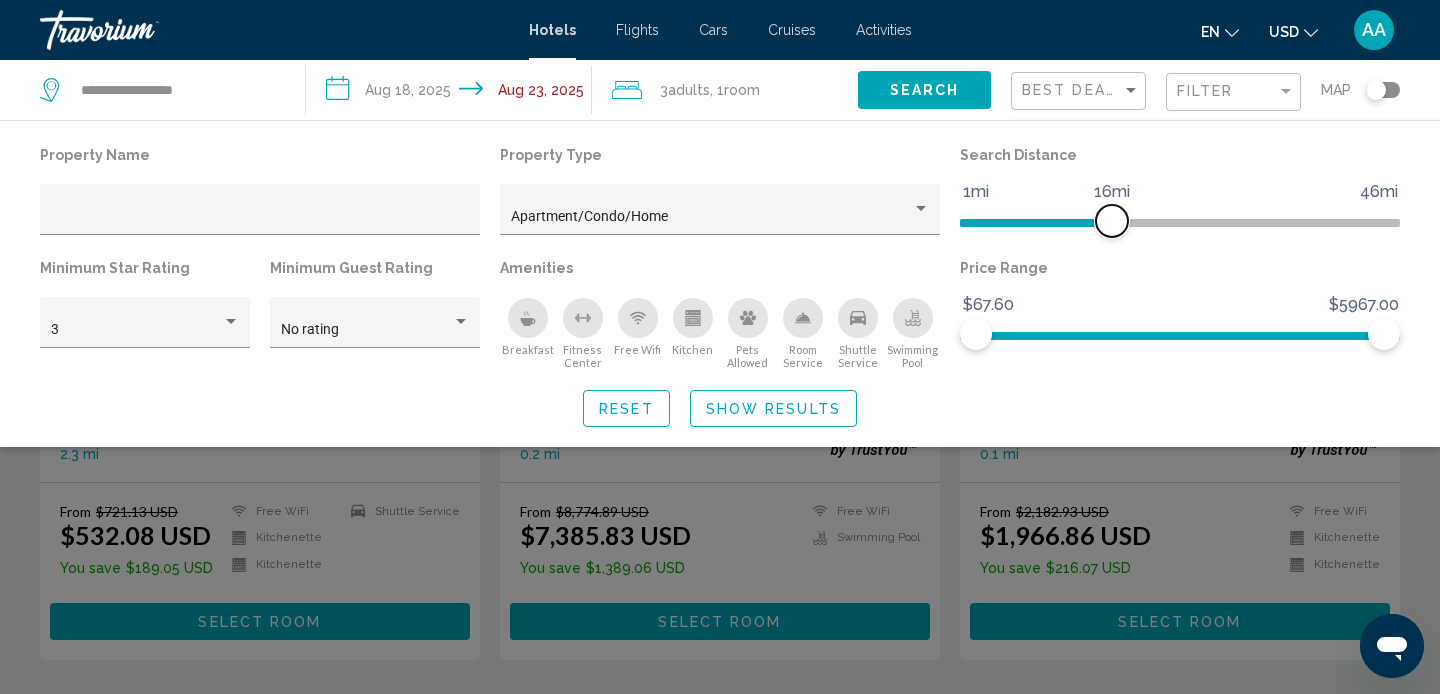 drag, startPoint x: 1074, startPoint y: 222, endPoint x: 1106, endPoint y: 223, distance: 32.01562 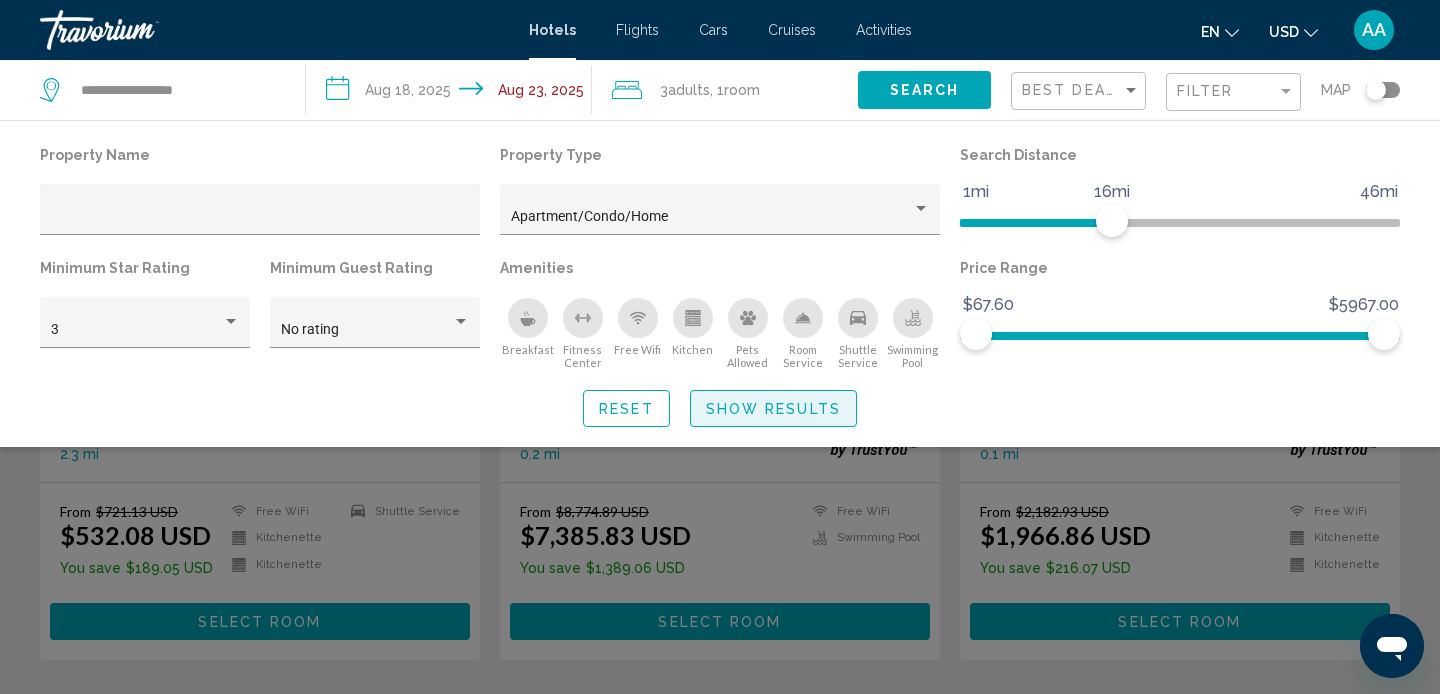 click on "Show Results" 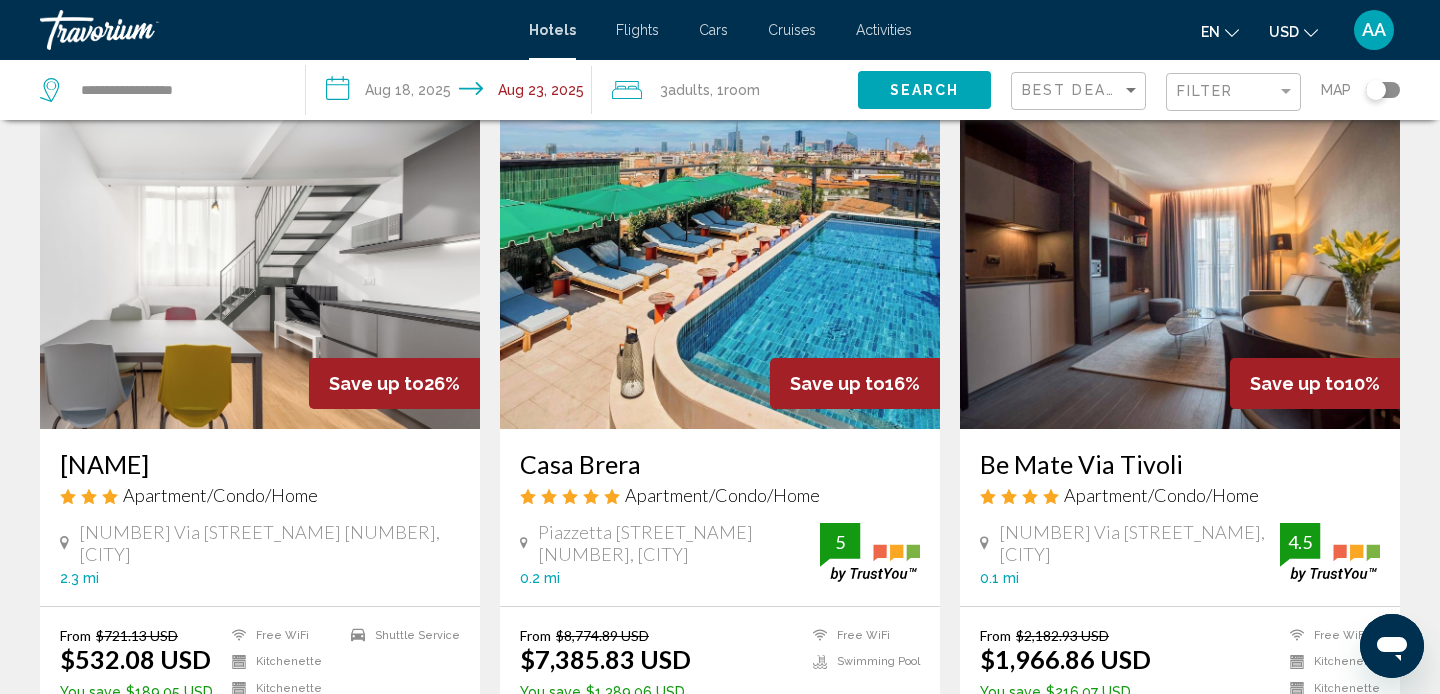scroll, scrollTop: 106, scrollLeft: 0, axis: vertical 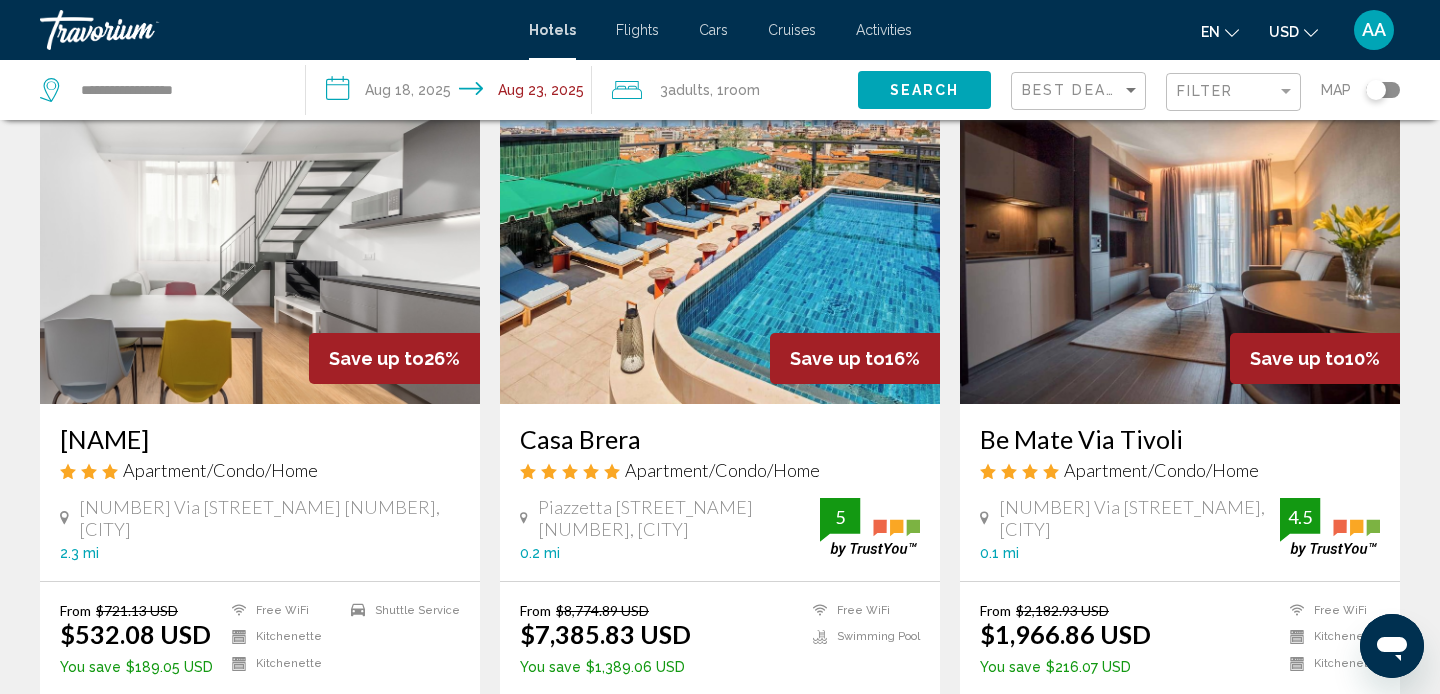click on "Casa da Suite Mirabello" at bounding box center (260, 439) 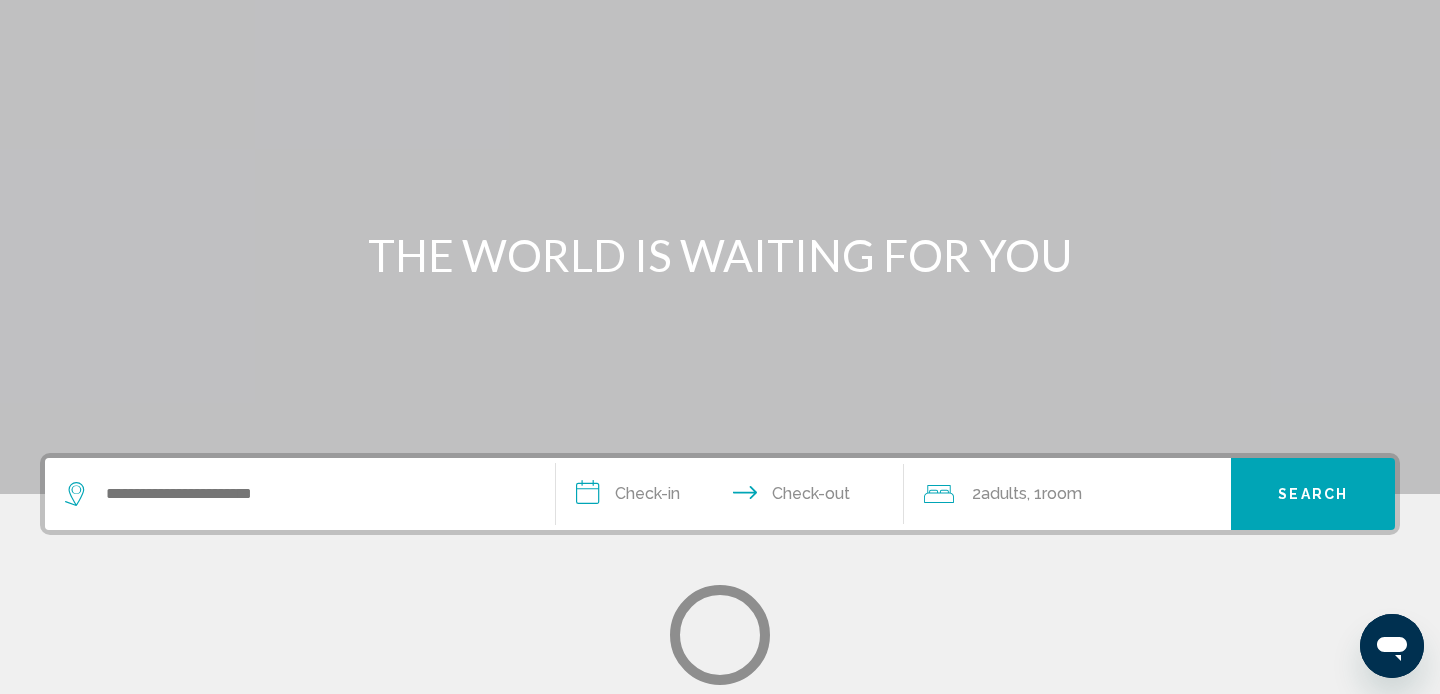 scroll, scrollTop: 0, scrollLeft: 0, axis: both 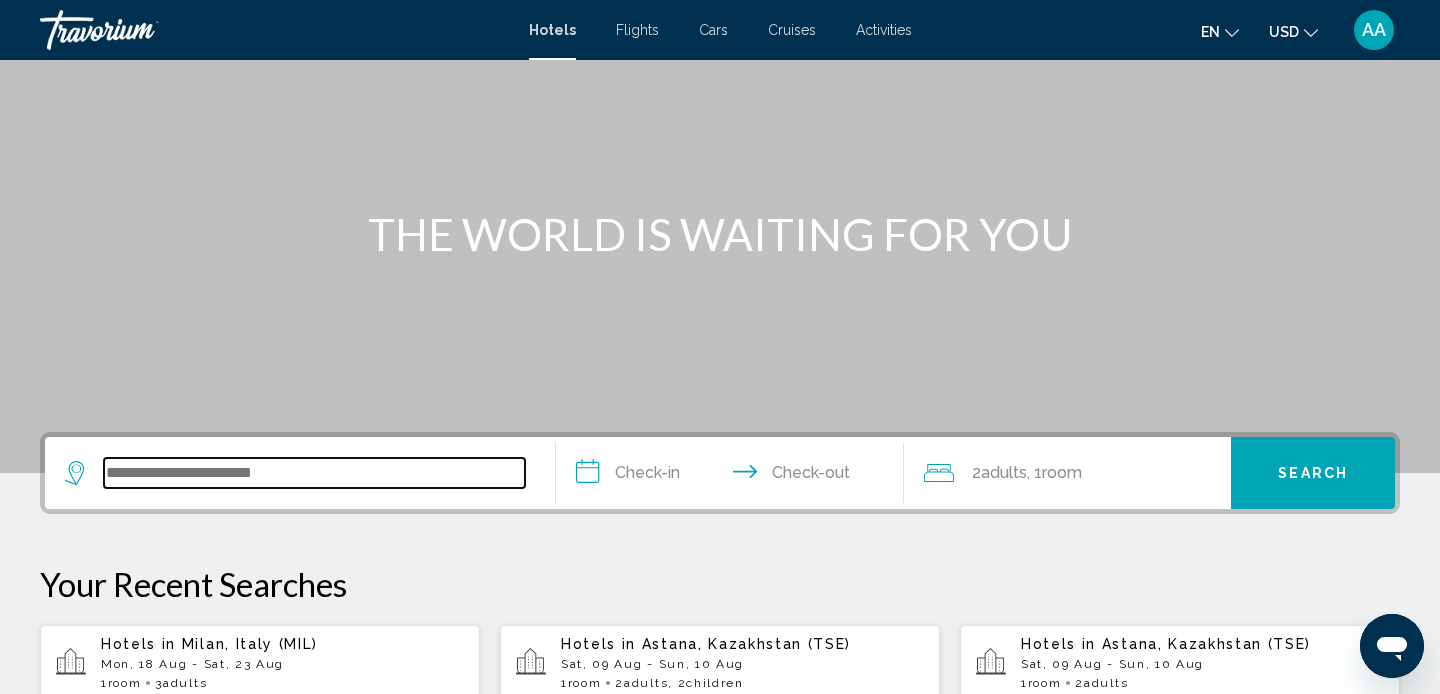 click at bounding box center (314, 473) 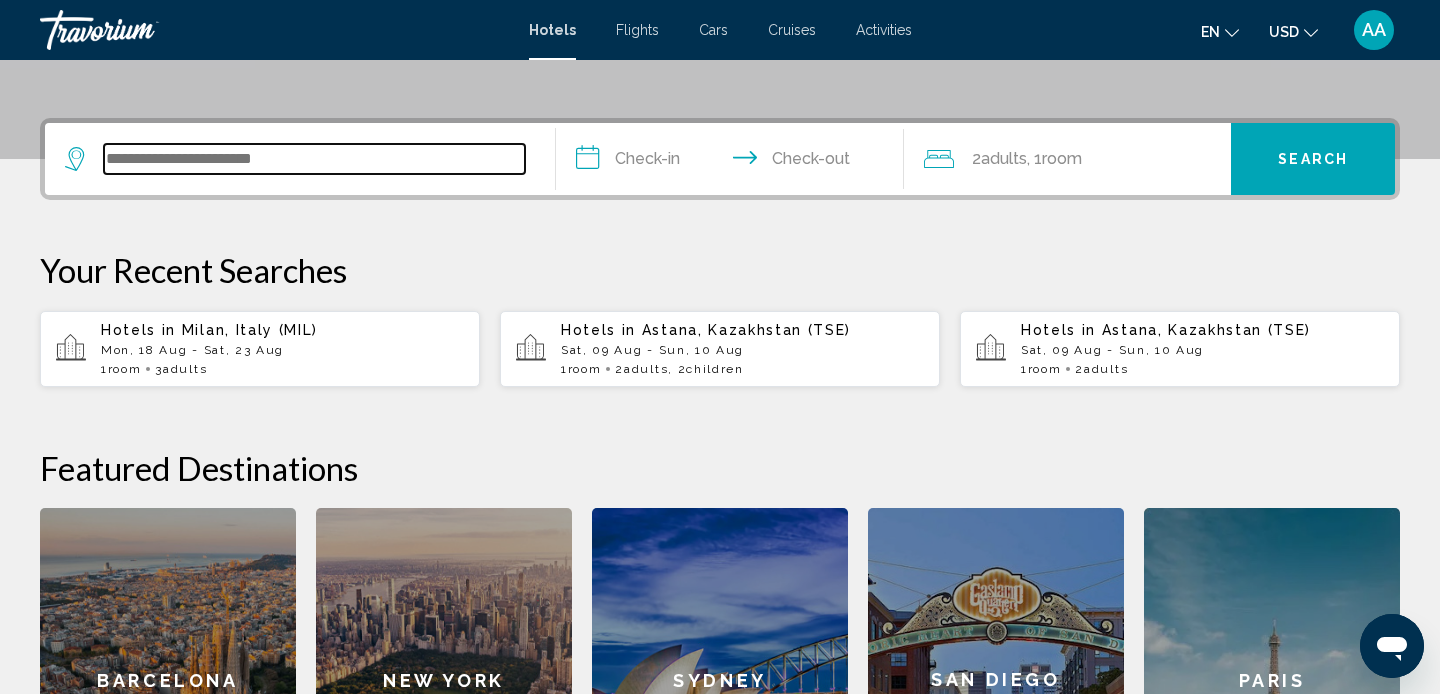 scroll, scrollTop: 494, scrollLeft: 0, axis: vertical 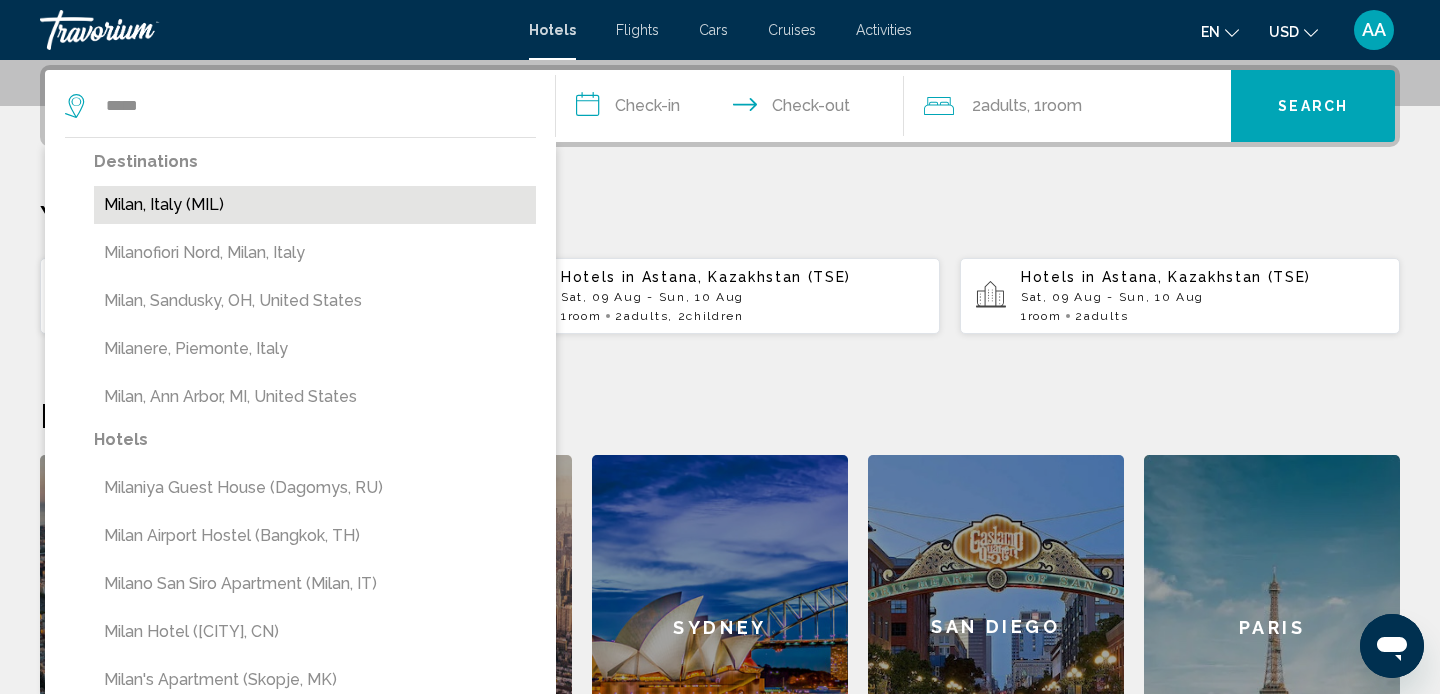 click on "[CITY], [COUNTRY] ([AIRPORT_CODE])" at bounding box center (315, 205) 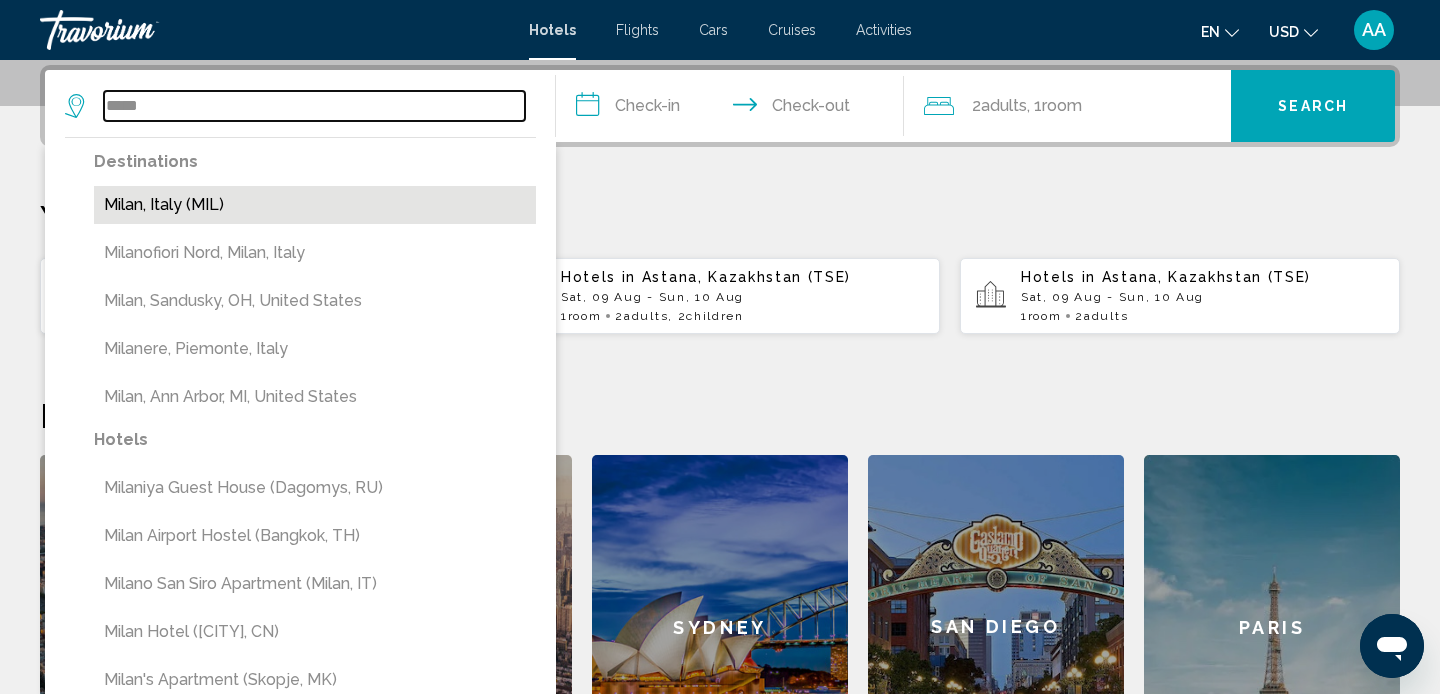 type on "**********" 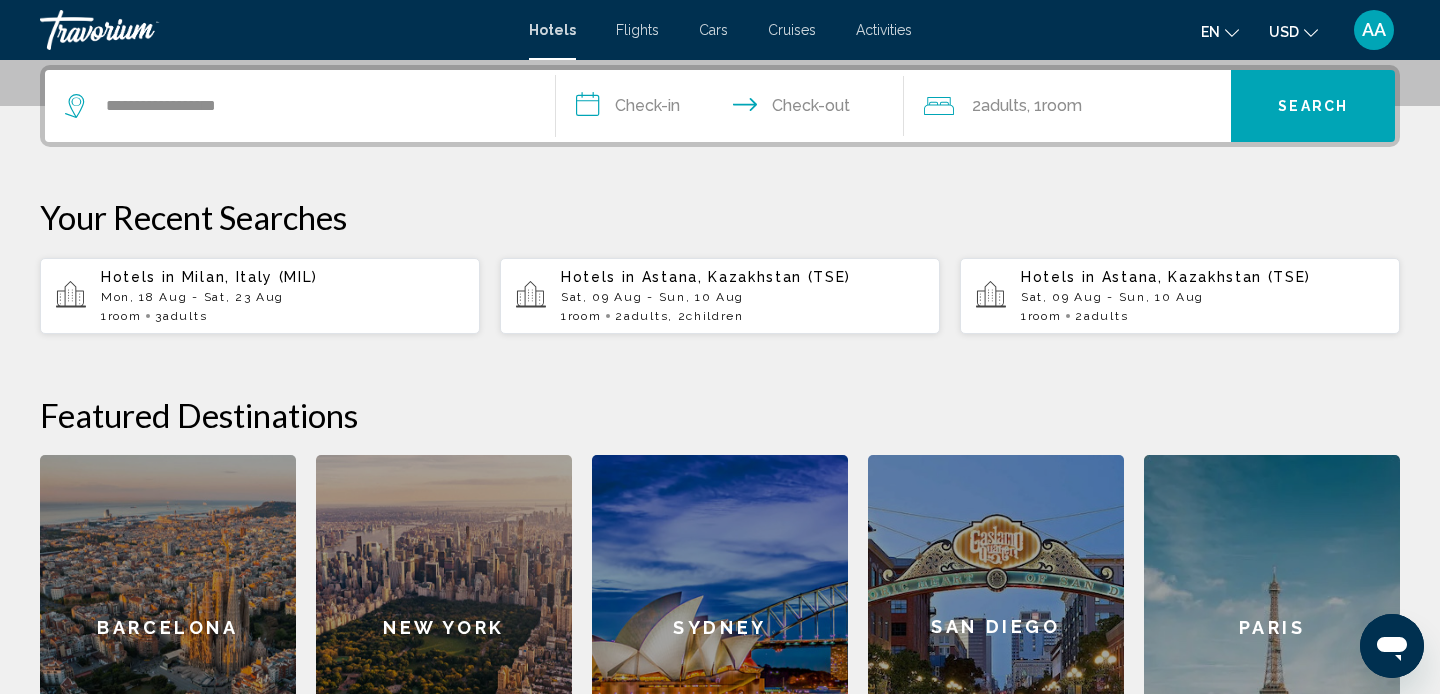 click on "**********" at bounding box center (734, 109) 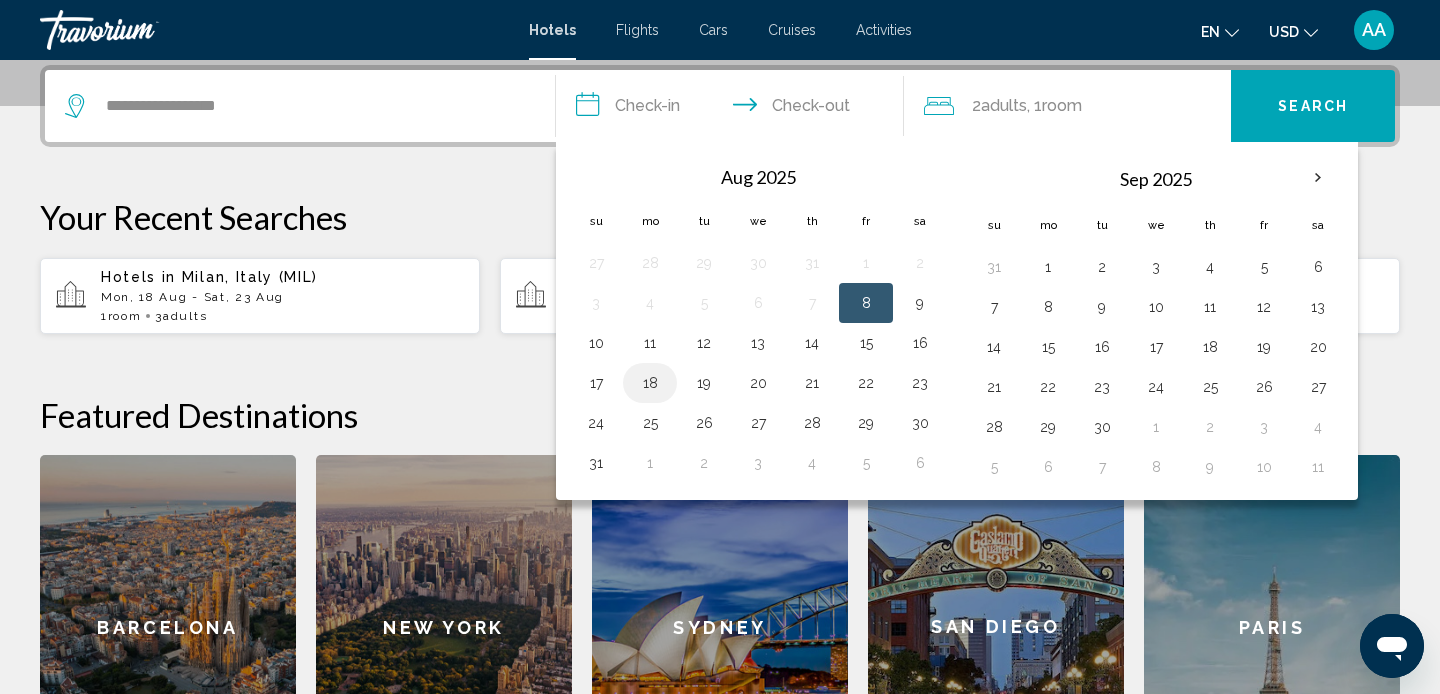 click on "18" at bounding box center [650, 383] 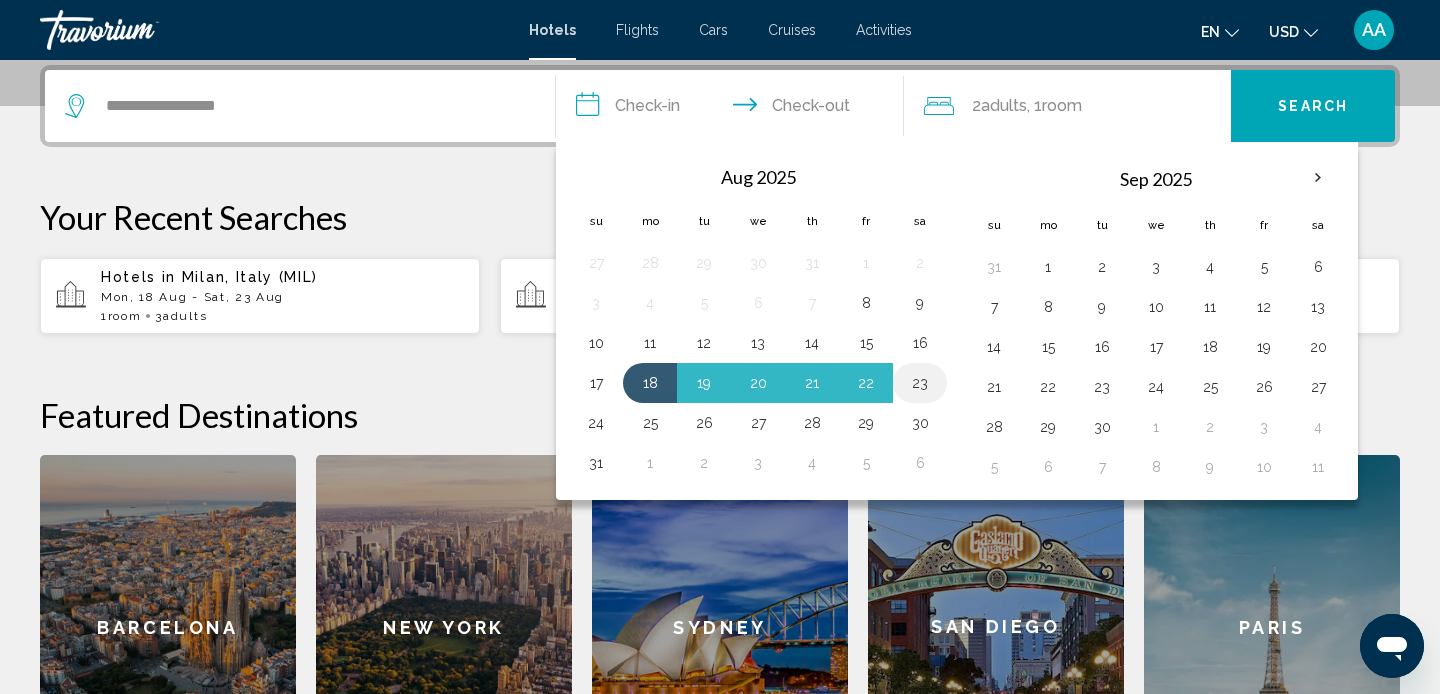 click on "23" at bounding box center (920, 383) 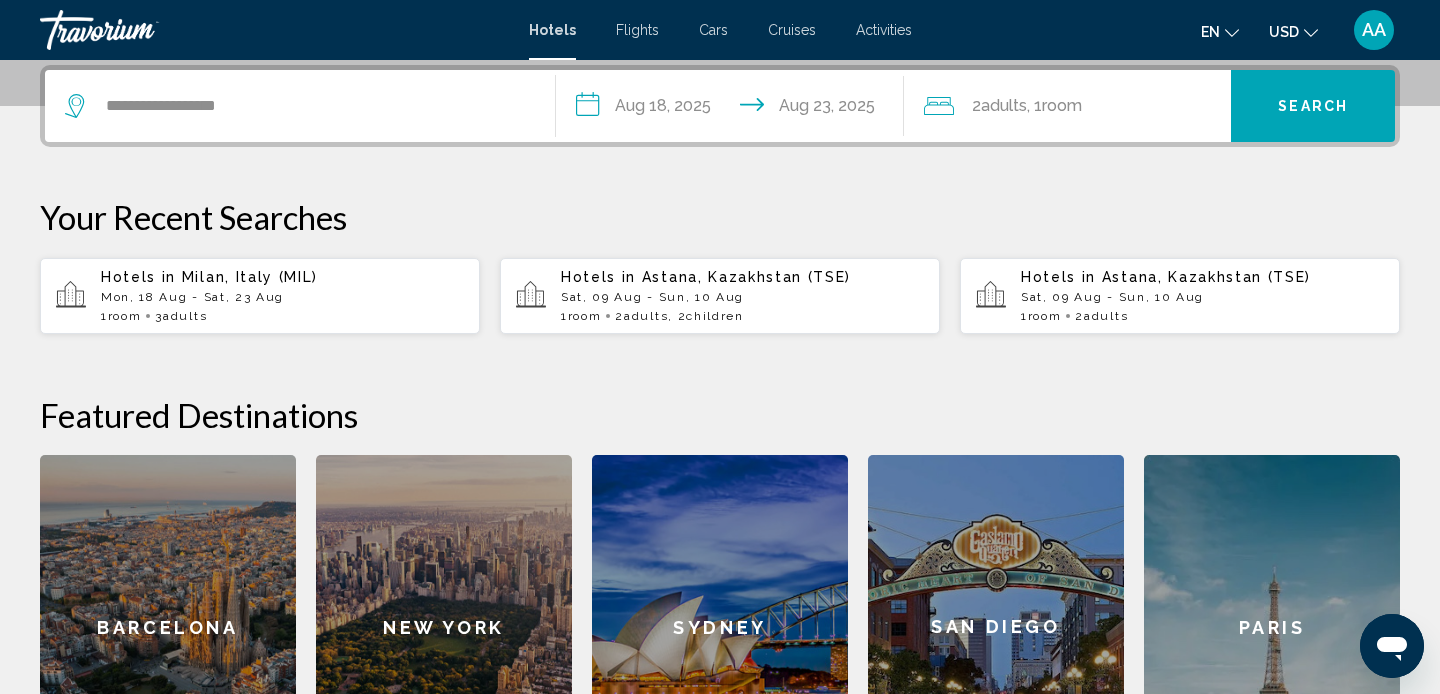 click on ", 1  Room rooms" 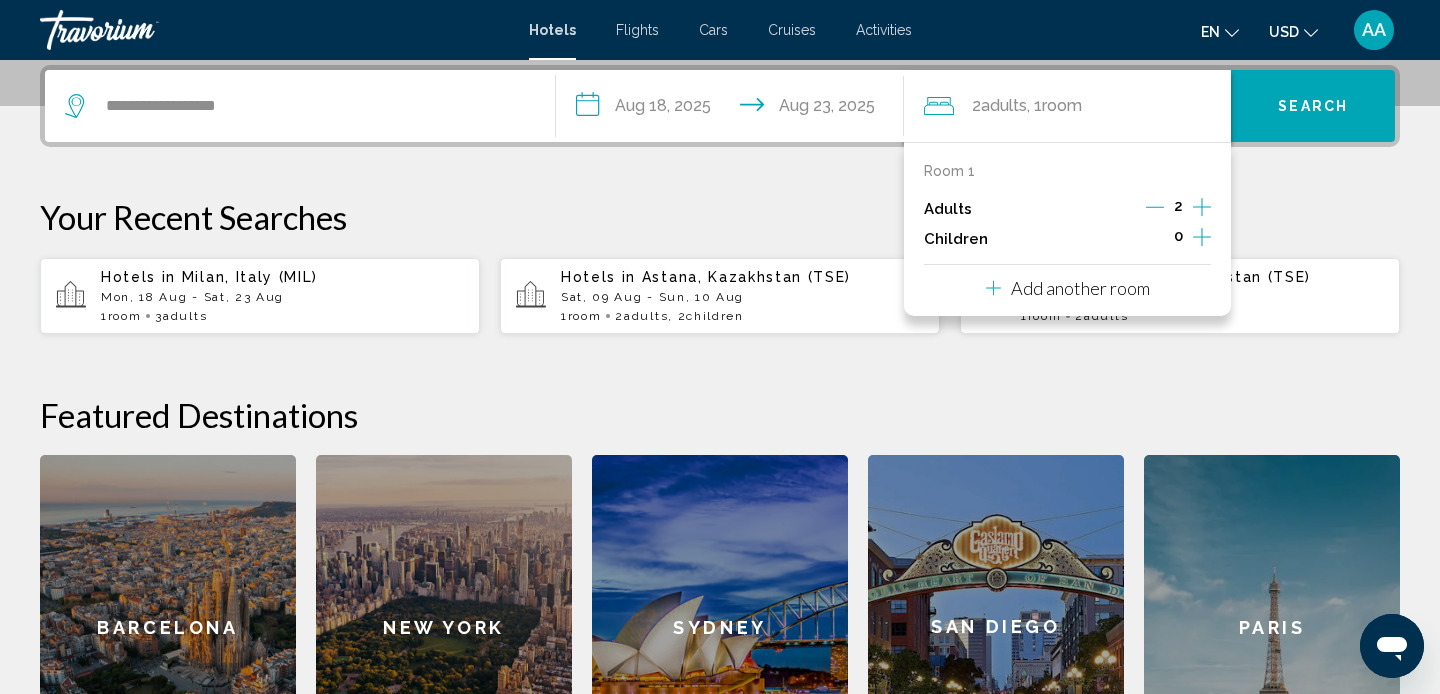 click 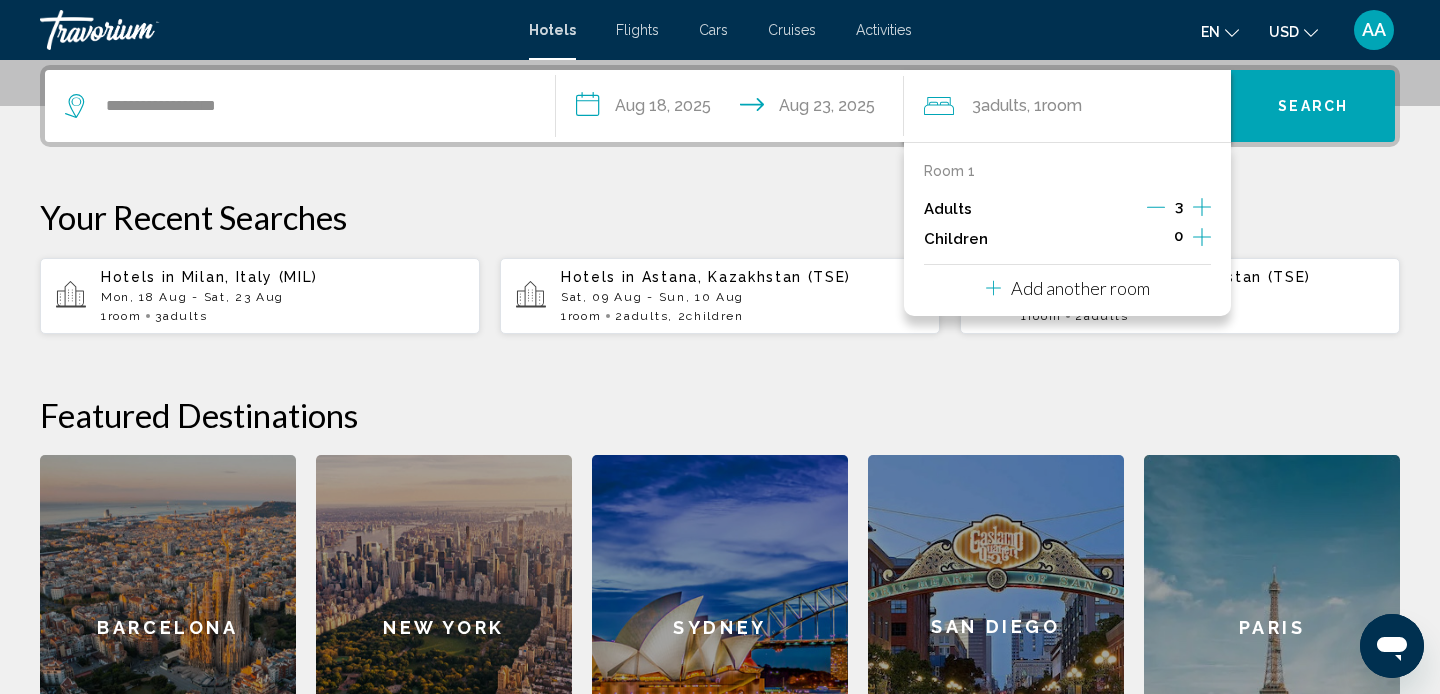 click on "Your Recent Searches" at bounding box center [720, 217] 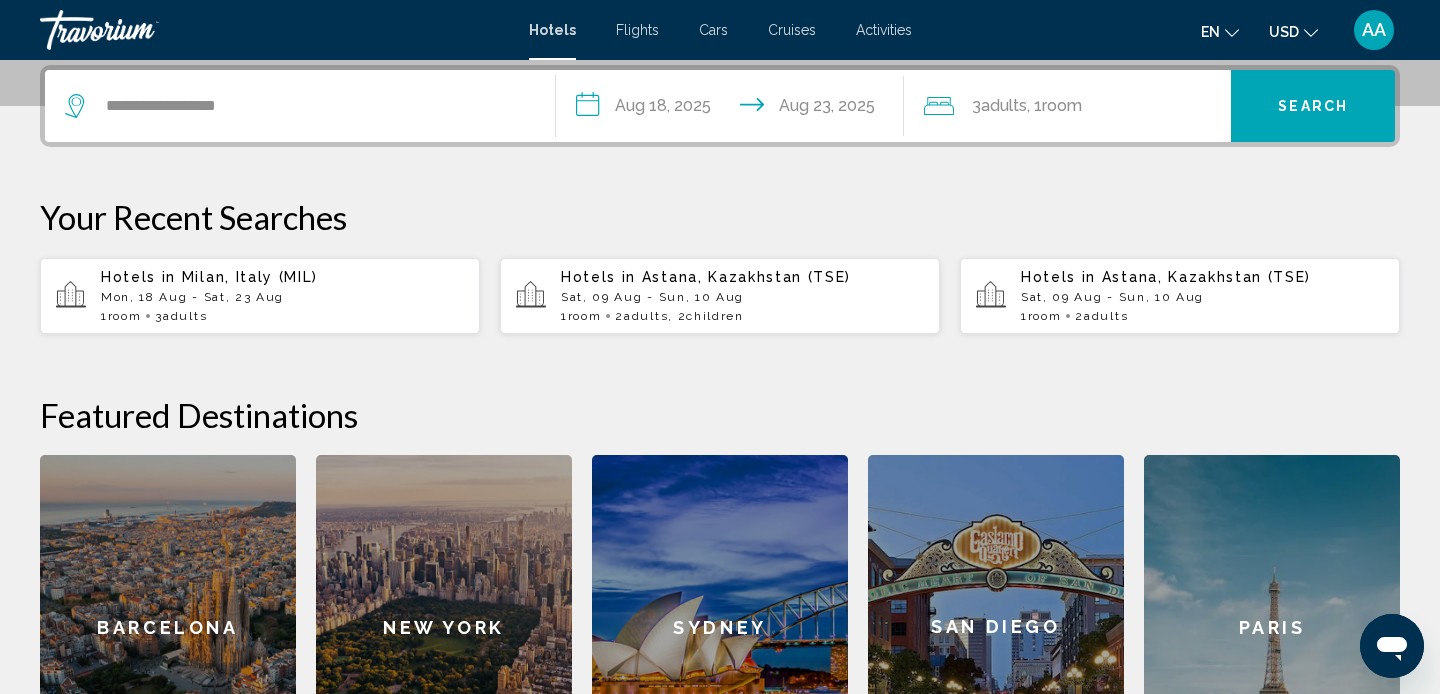 click on "Search" at bounding box center [1313, 107] 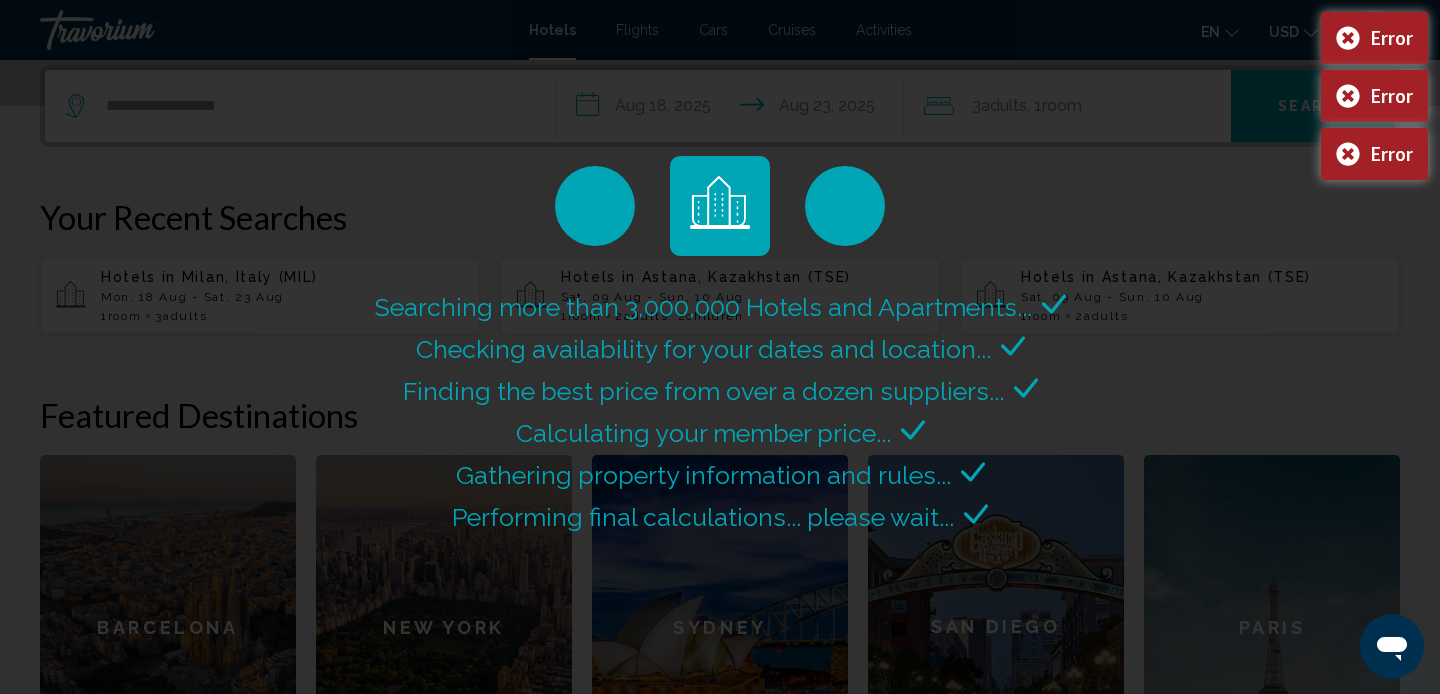 scroll, scrollTop: 0, scrollLeft: 0, axis: both 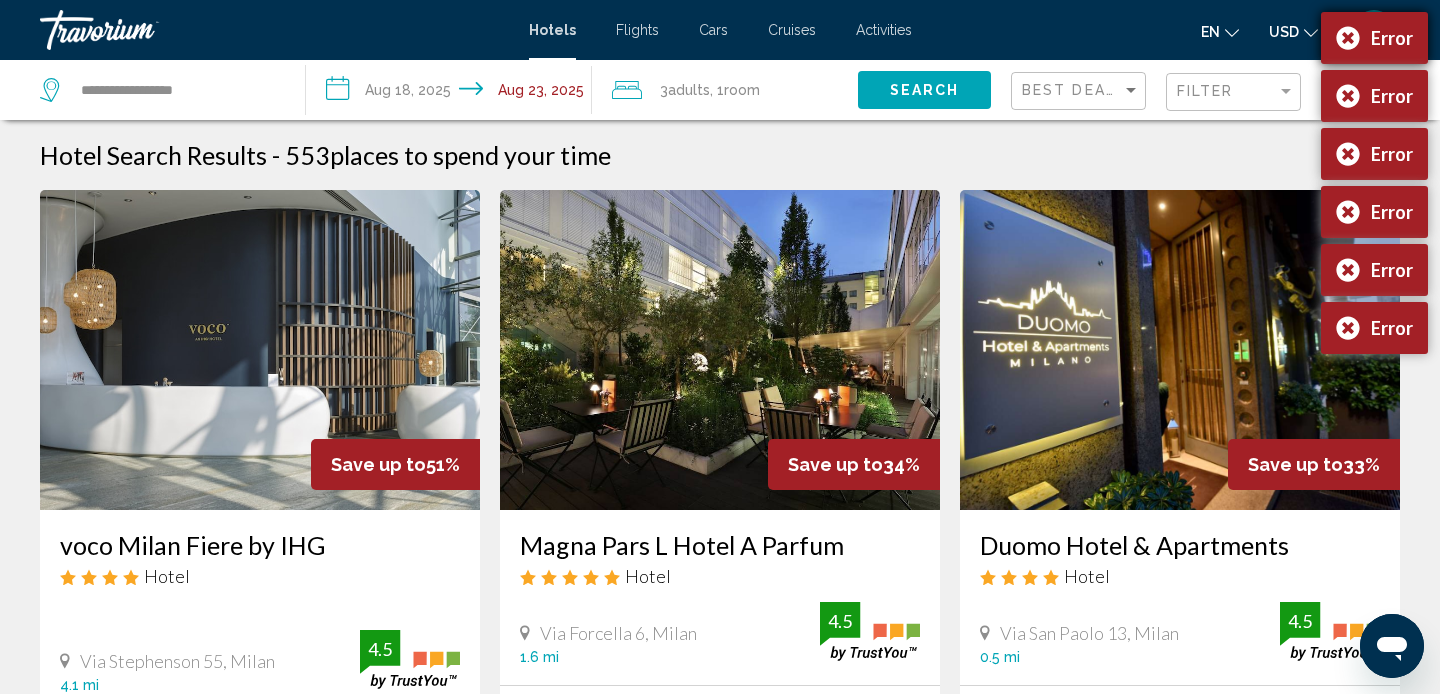 click on "Error" at bounding box center [1374, 38] 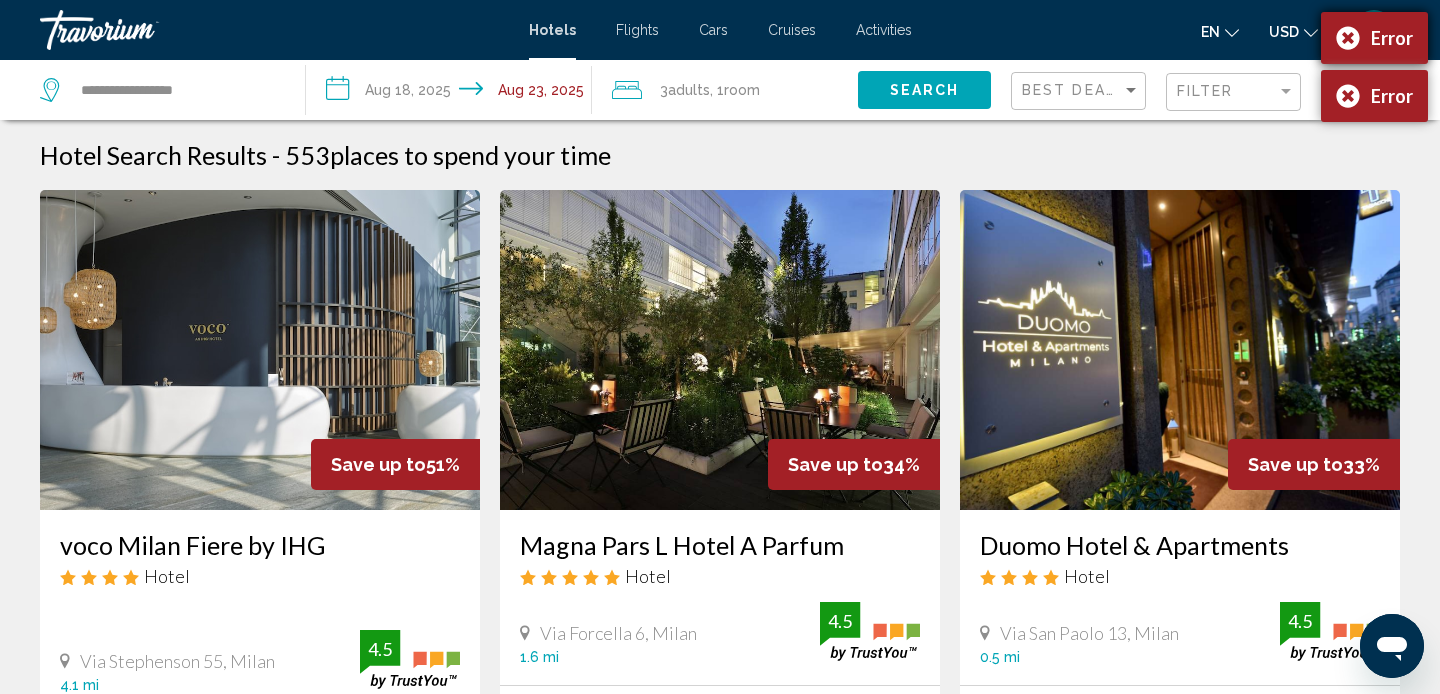click on "Error" at bounding box center [1374, 38] 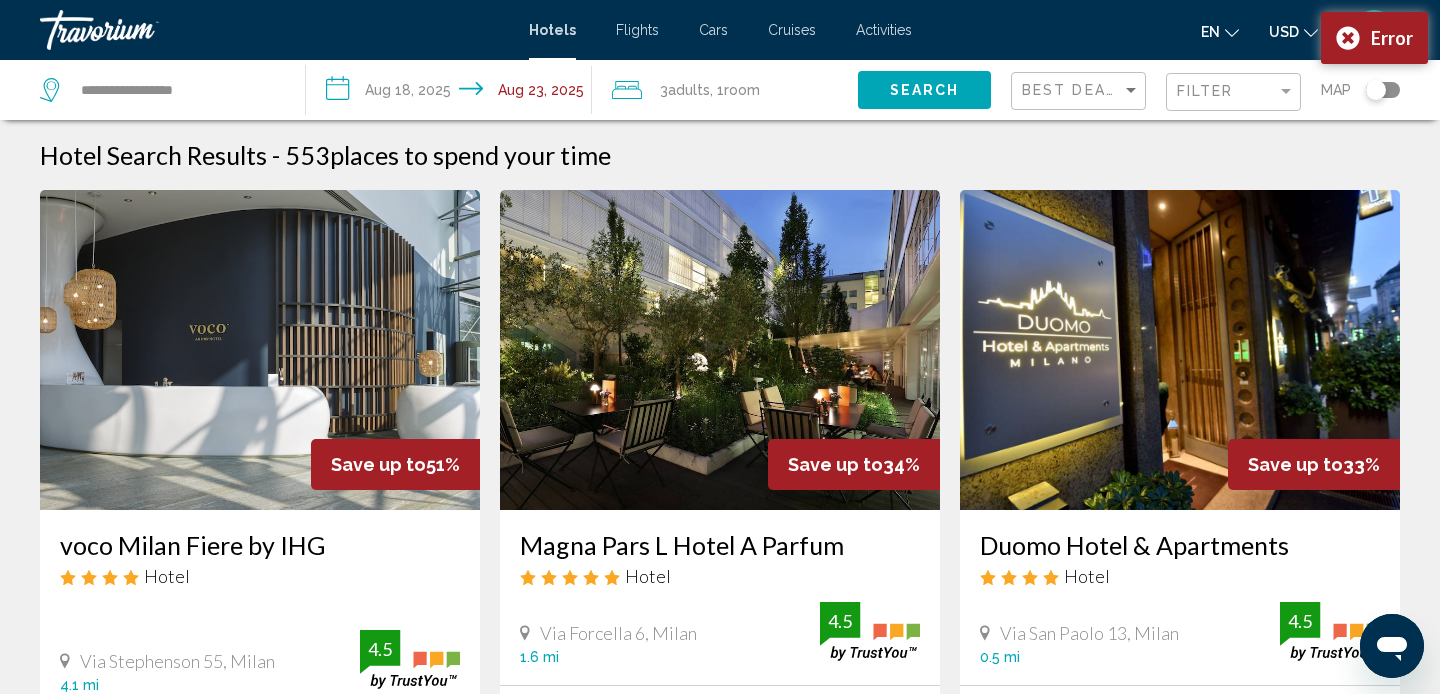click on "Error" at bounding box center [1374, 38] 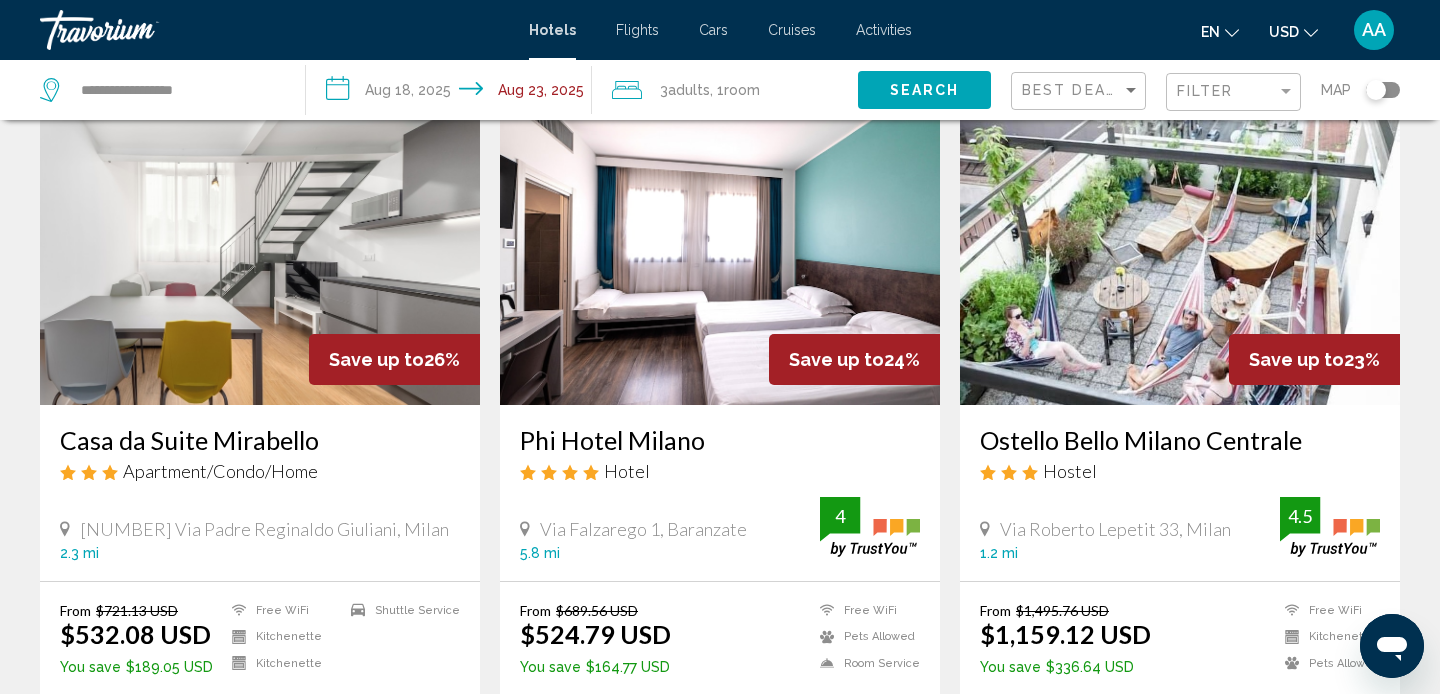 scroll, scrollTop: 2304, scrollLeft: 0, axis: vertical 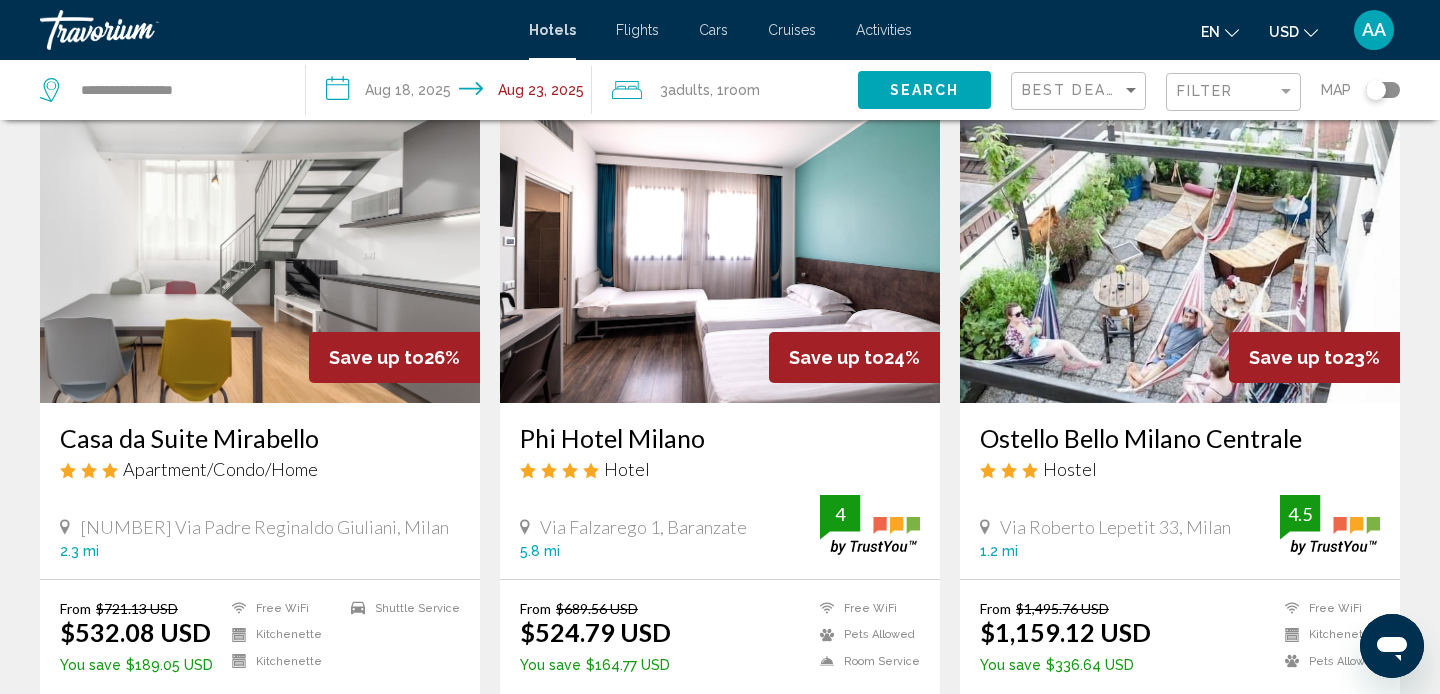 click at bounding box center (260, 243) 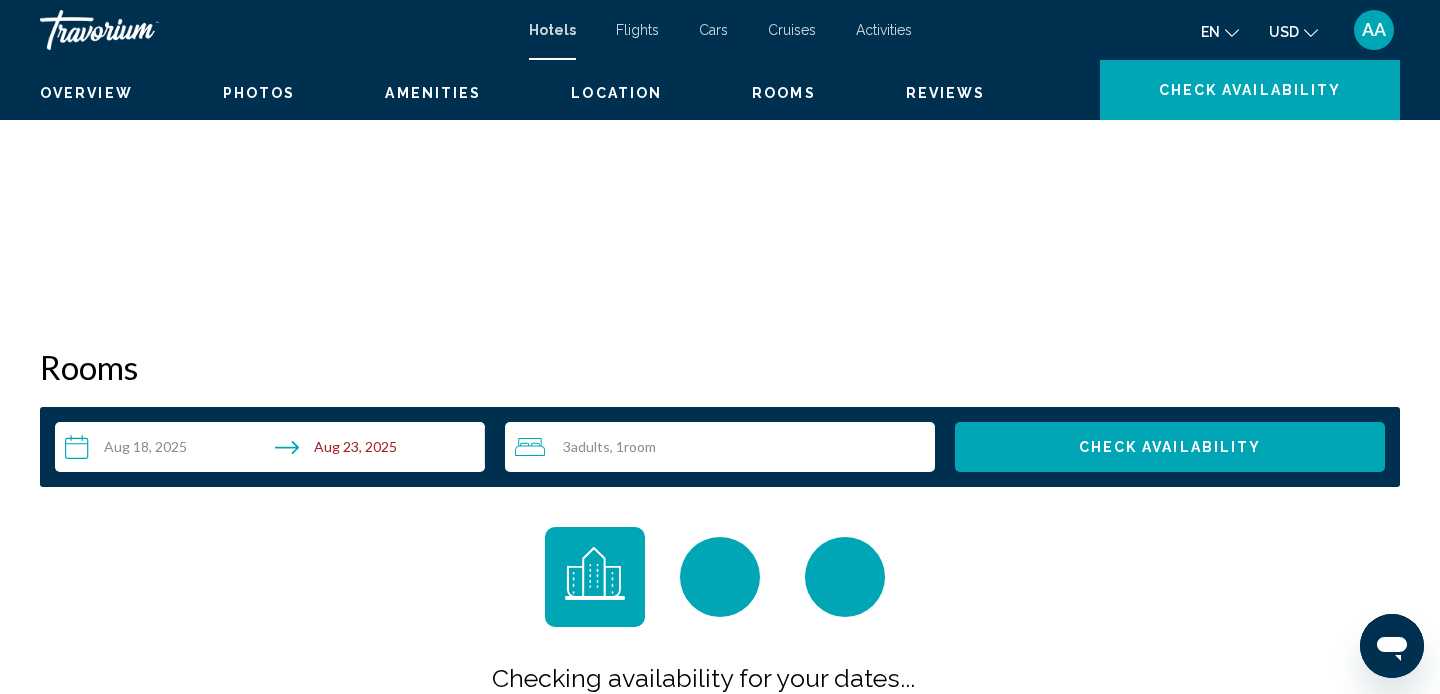 scroll, scrollTop: 0, scrollLeft: 0, axis: both 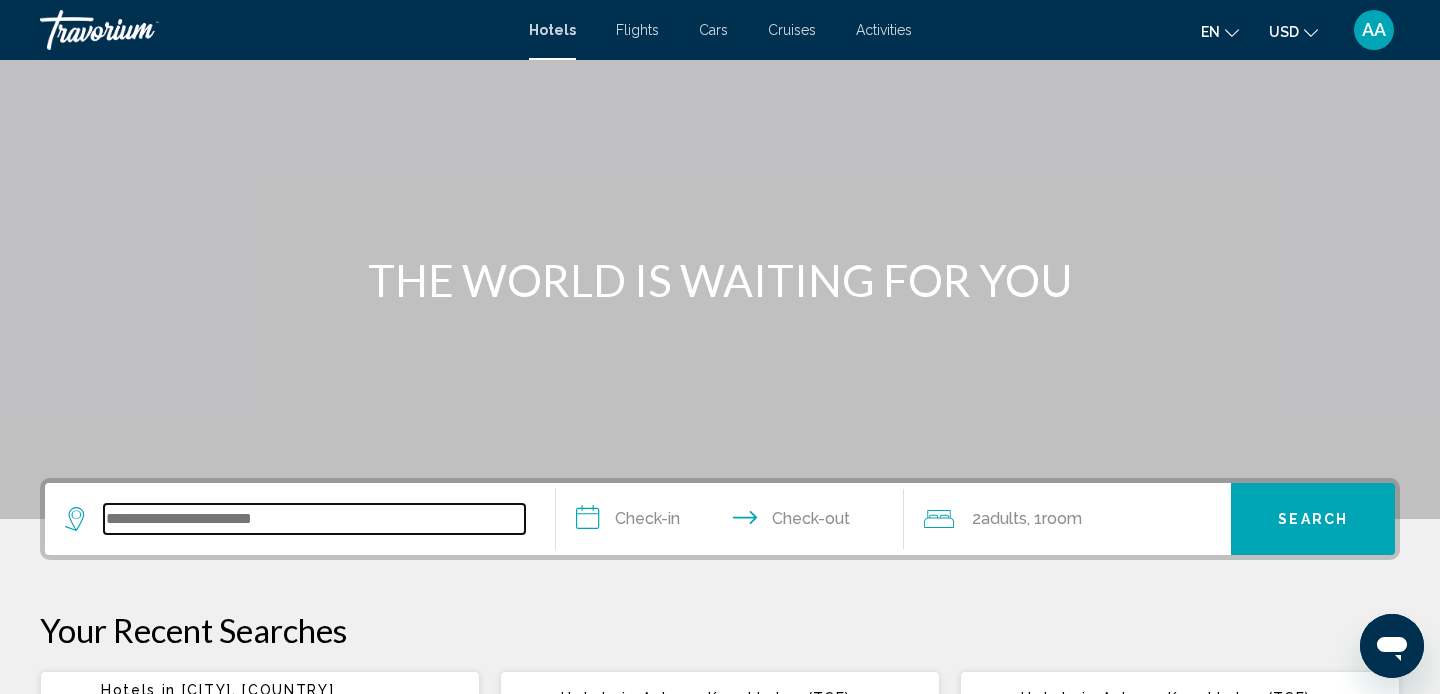 click at bounding box center (314, 519) 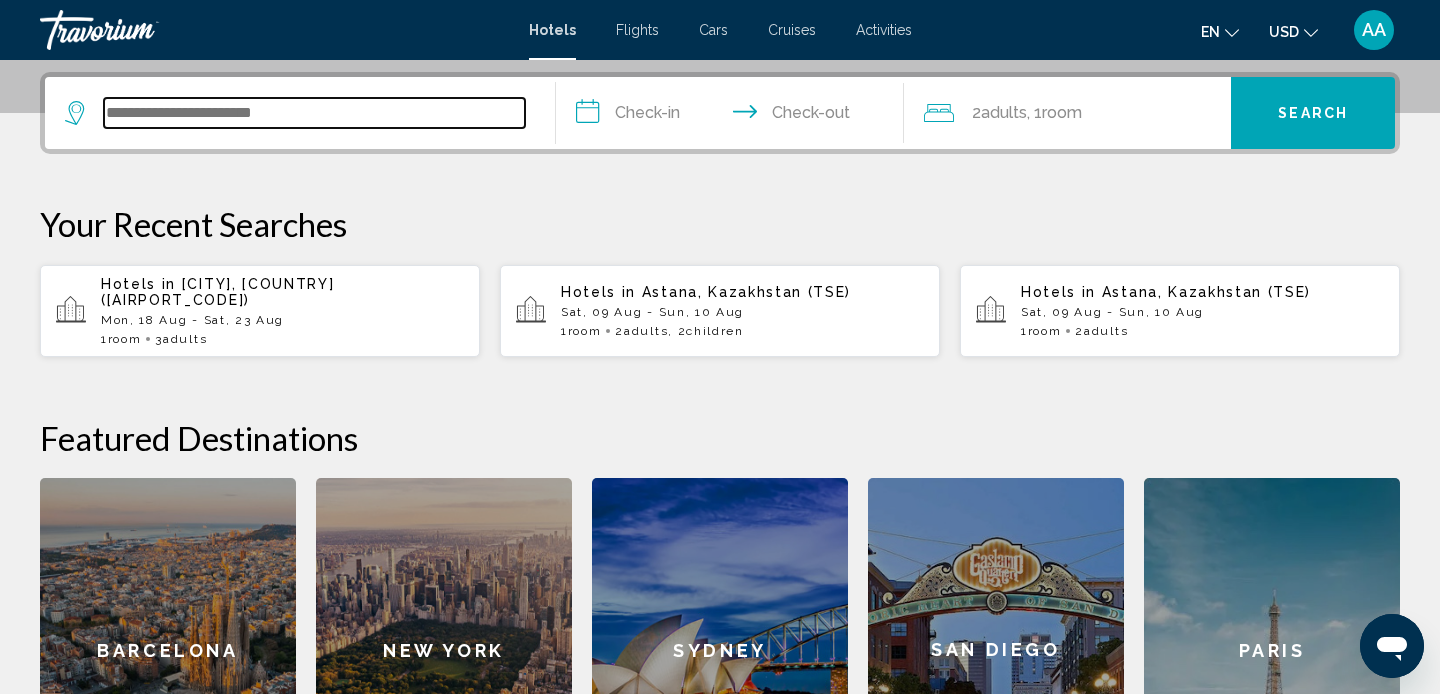 scroll, scrollTop: 494, scrollLeft: 0, axis: vertical 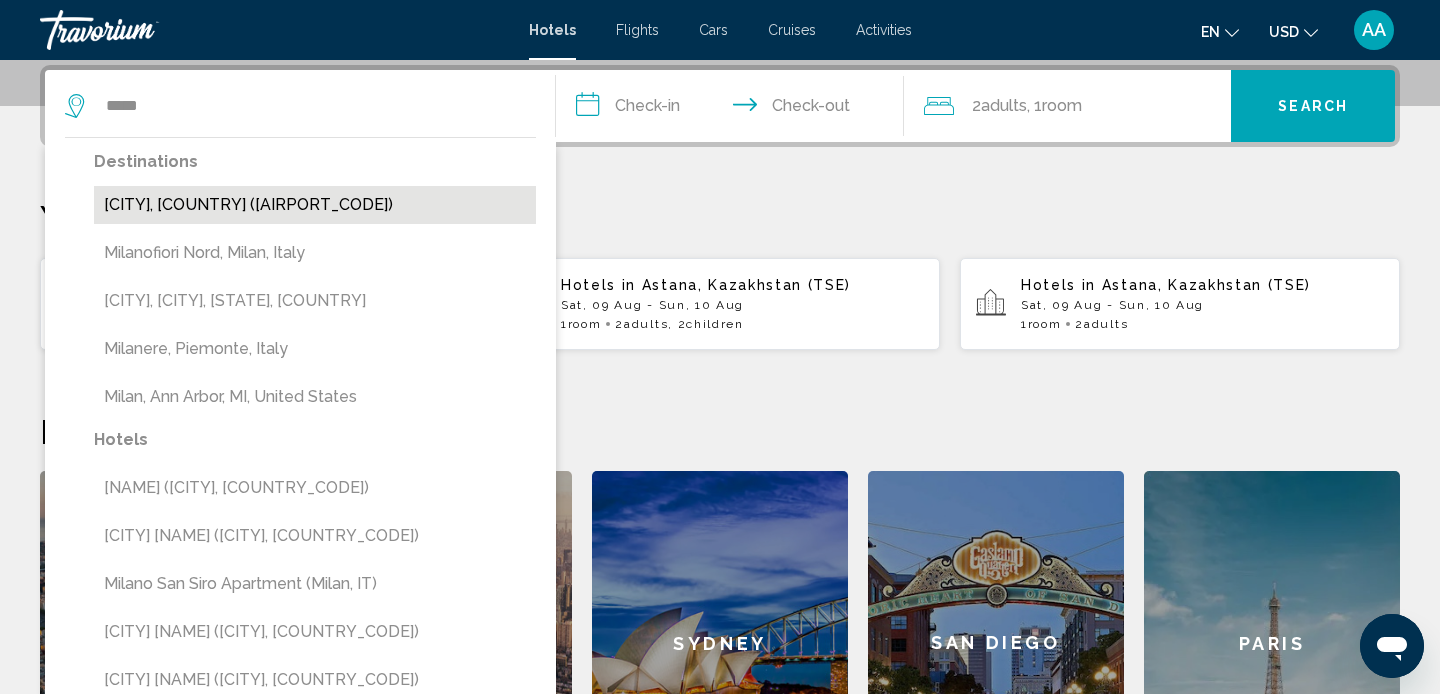 click on "[CITY], [COUNTRY] ([AIRPORT_CODE])" at bounding box center [315, 205] 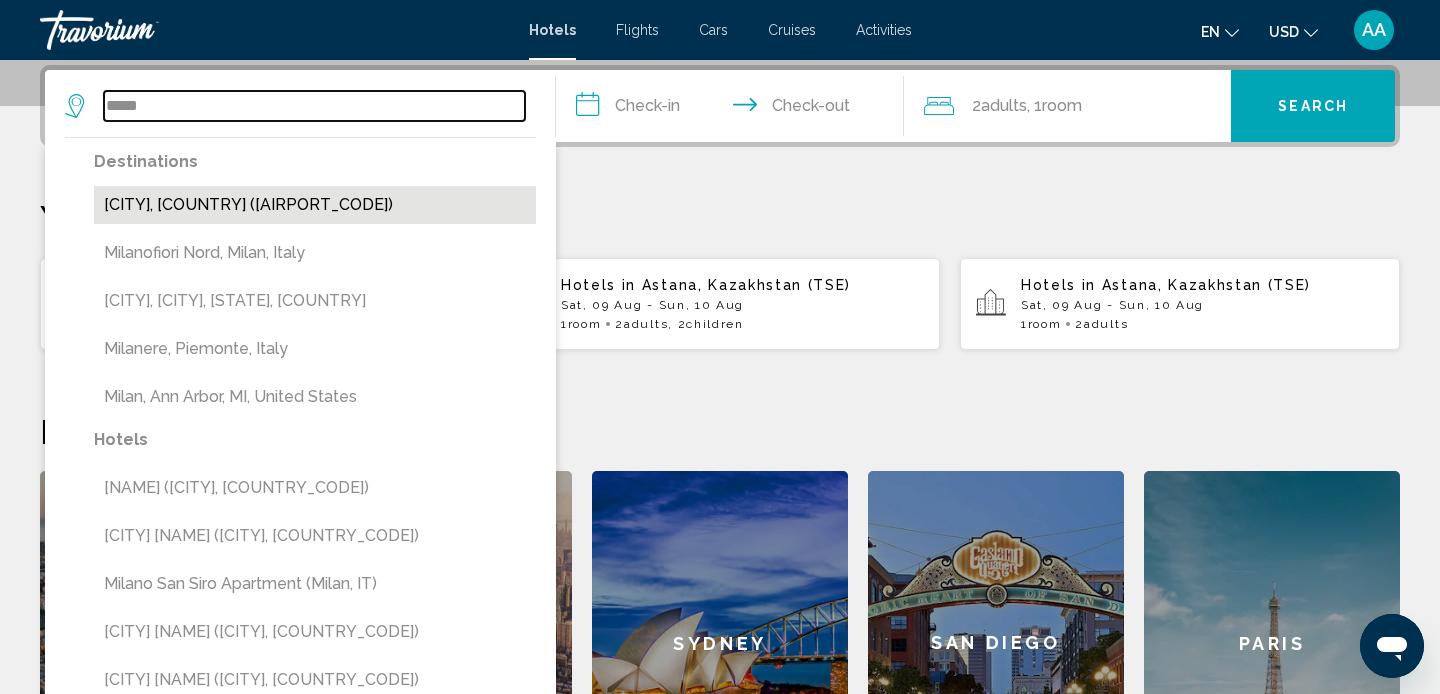 type on "**********" 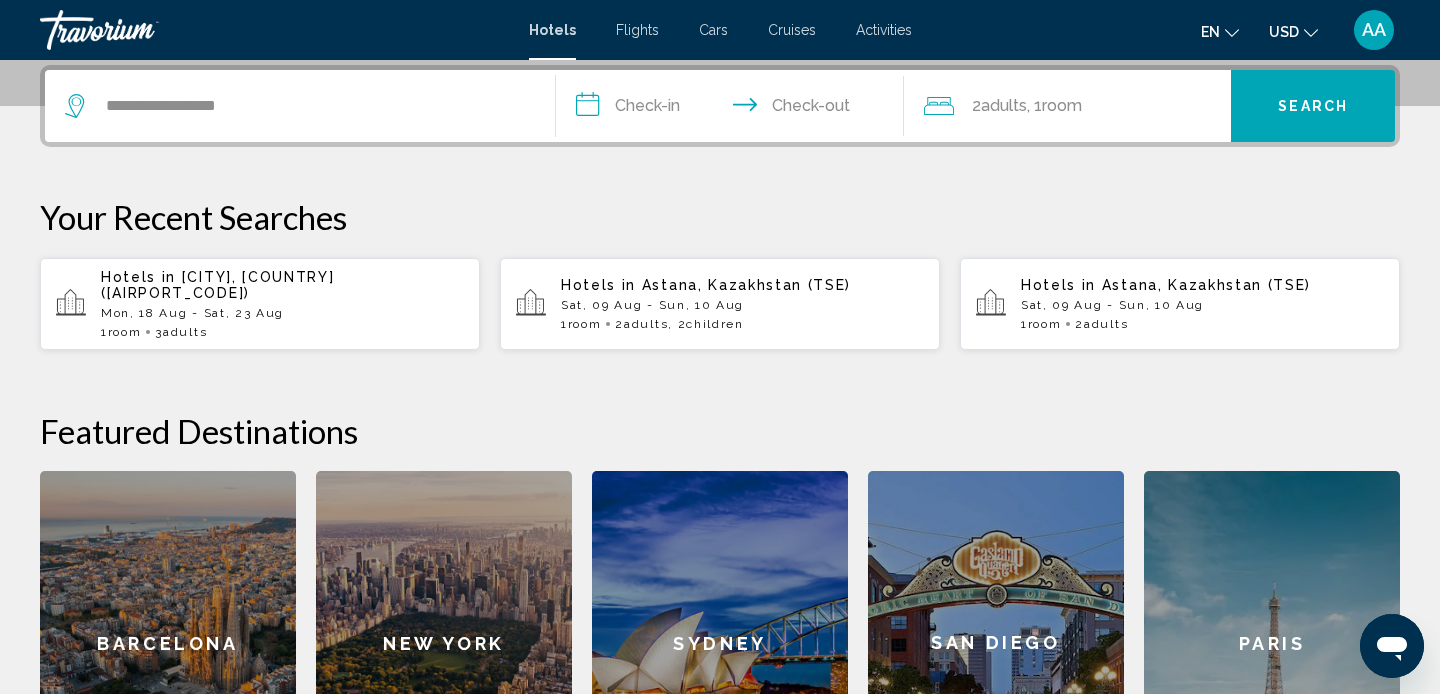 click on "**********" at bounding box center (734, 109) 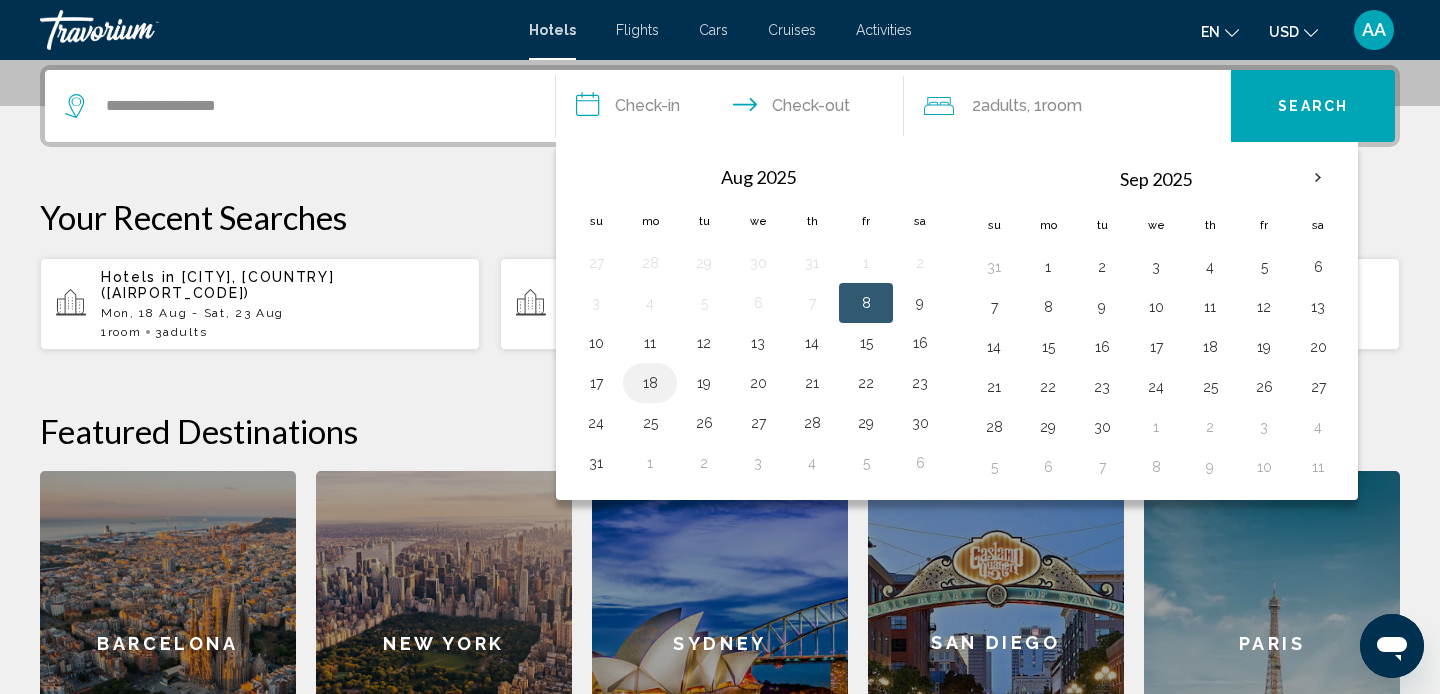 click on "18" at bounding box center (650, 383) 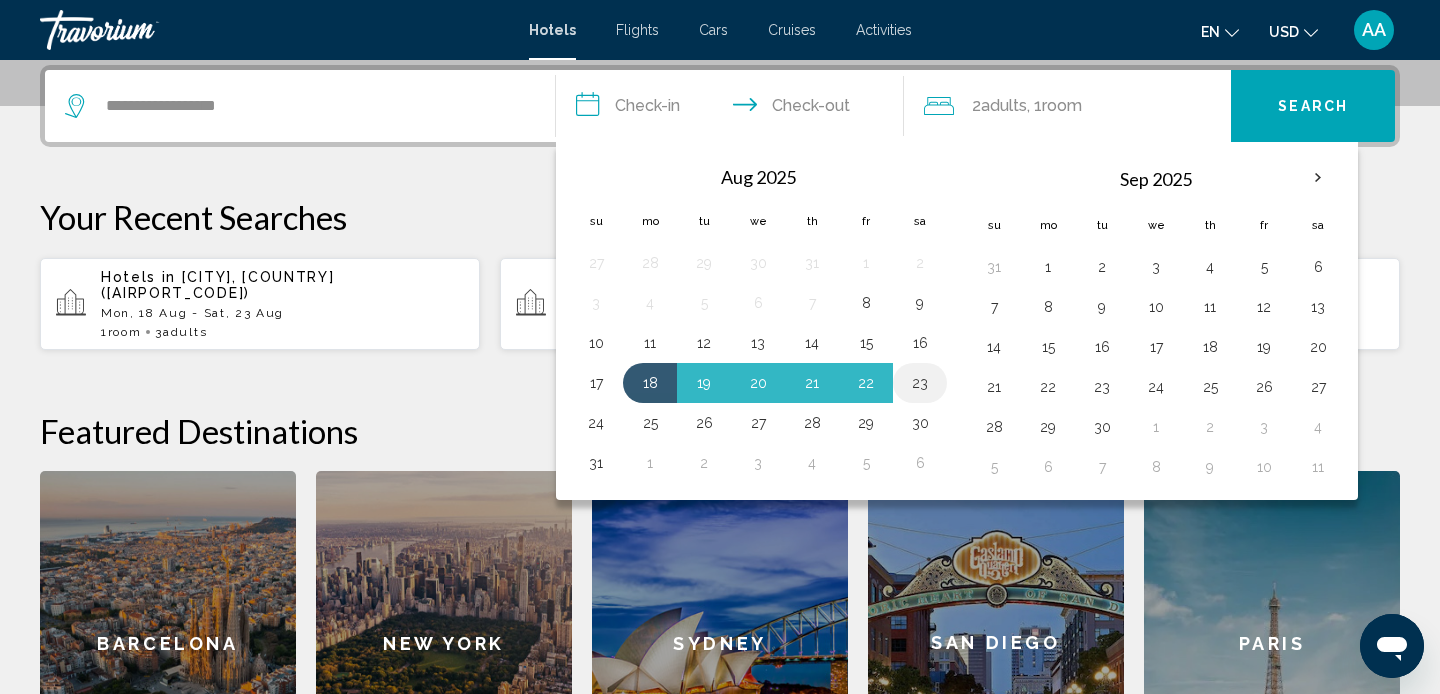 click on "23" at bounding box center (920, 383) 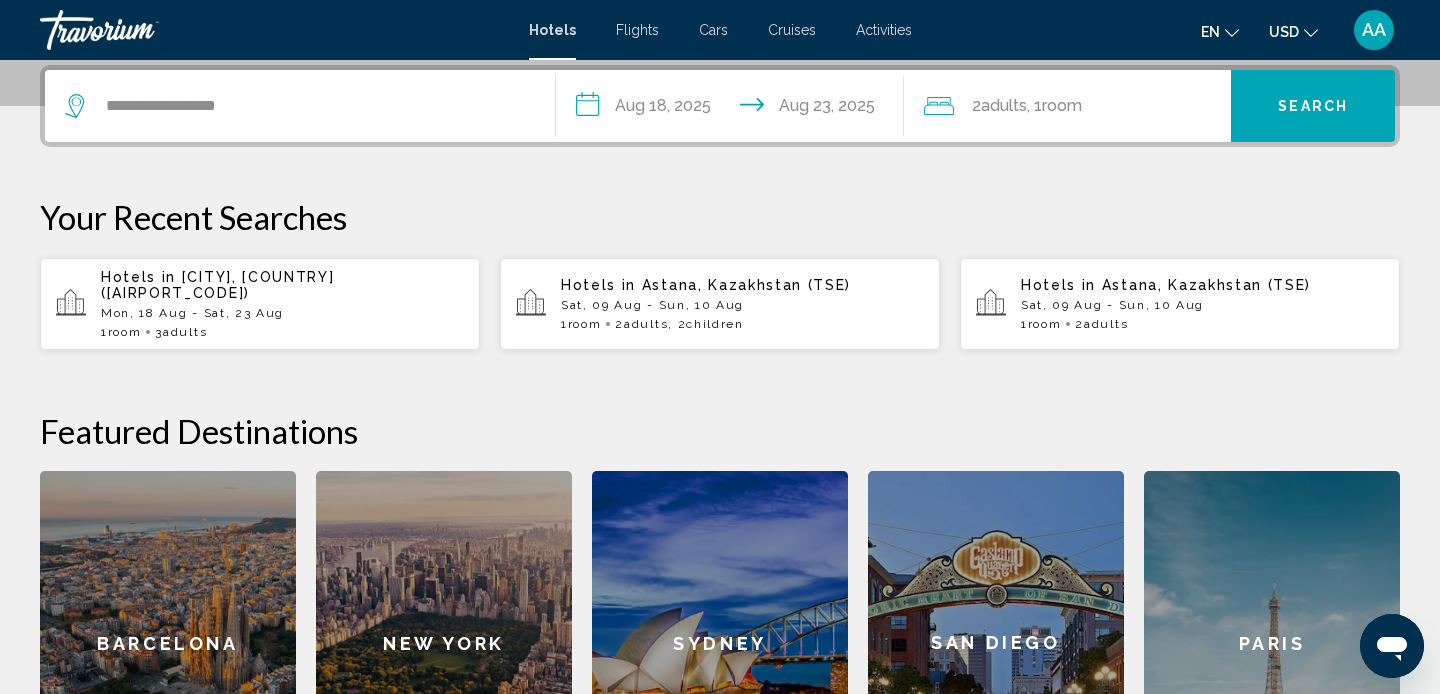 click on "2  Adult Adults , 1  Room rooms" 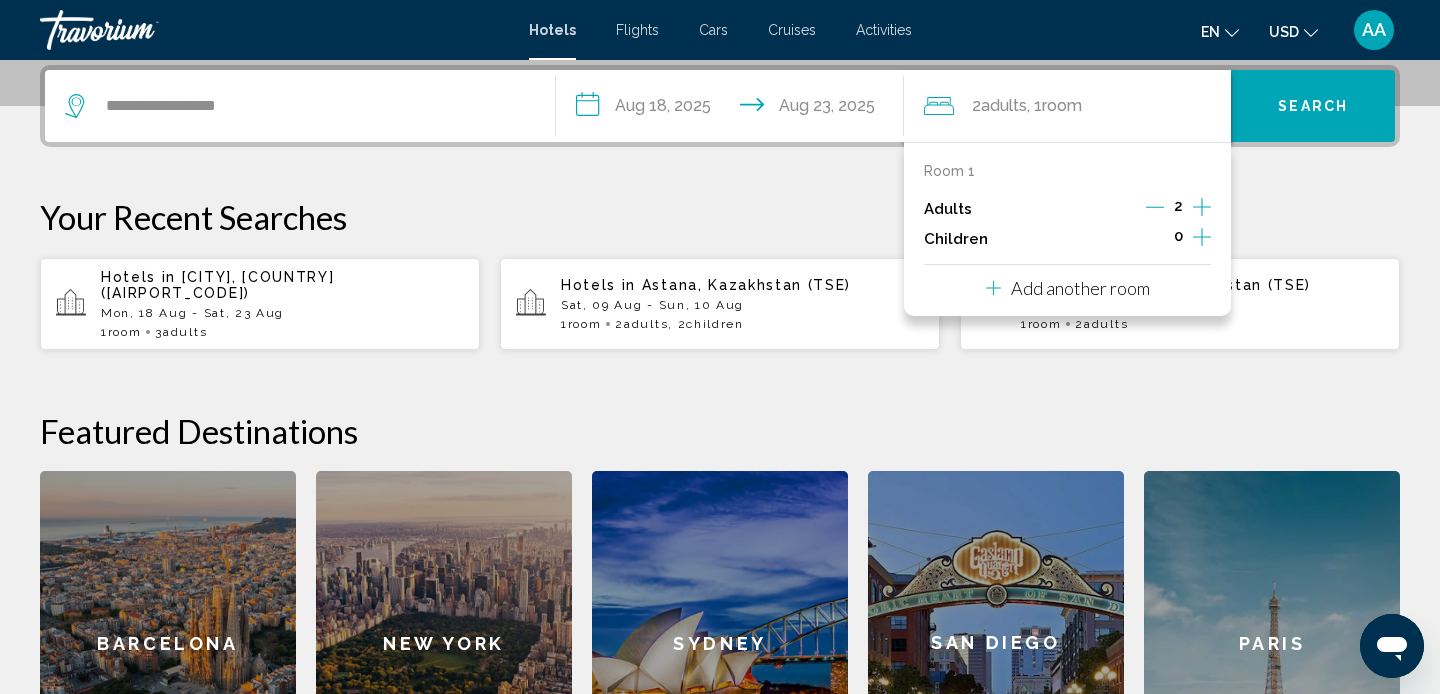click 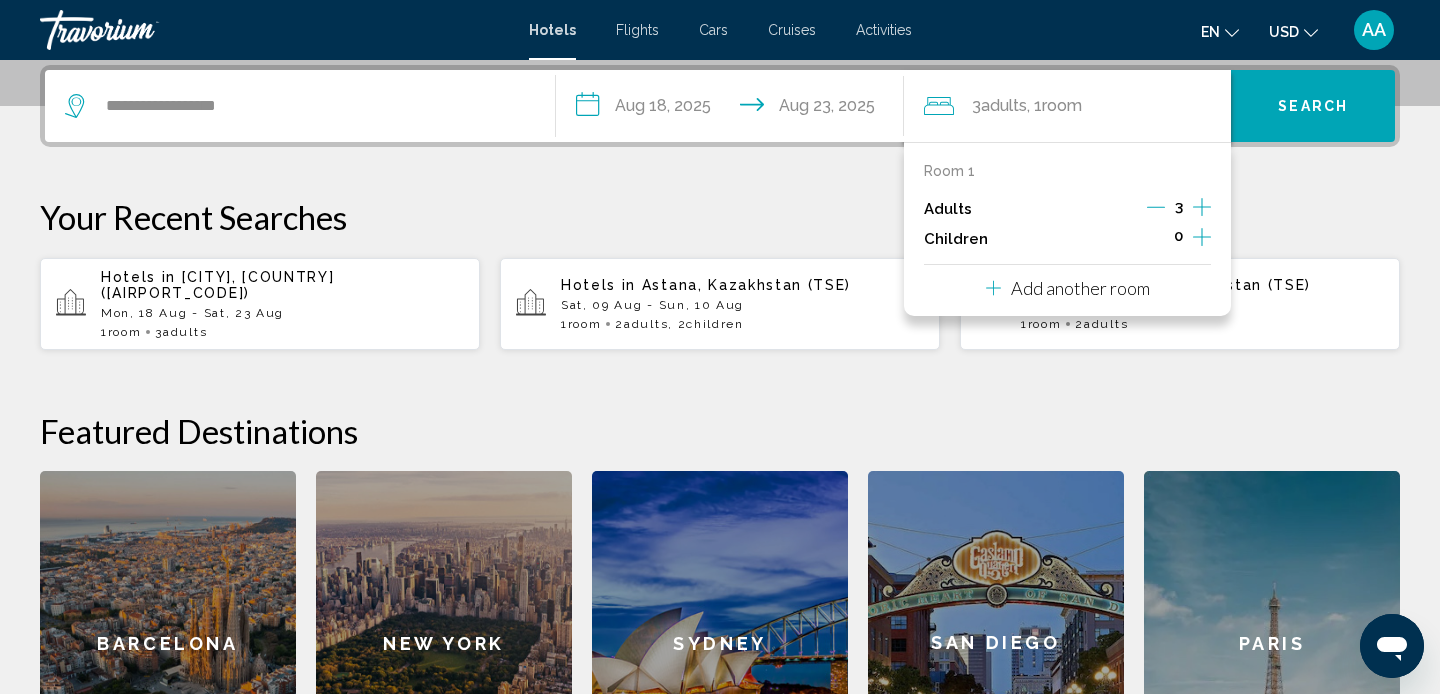 click on "**********" at bounding box center (720, 440) 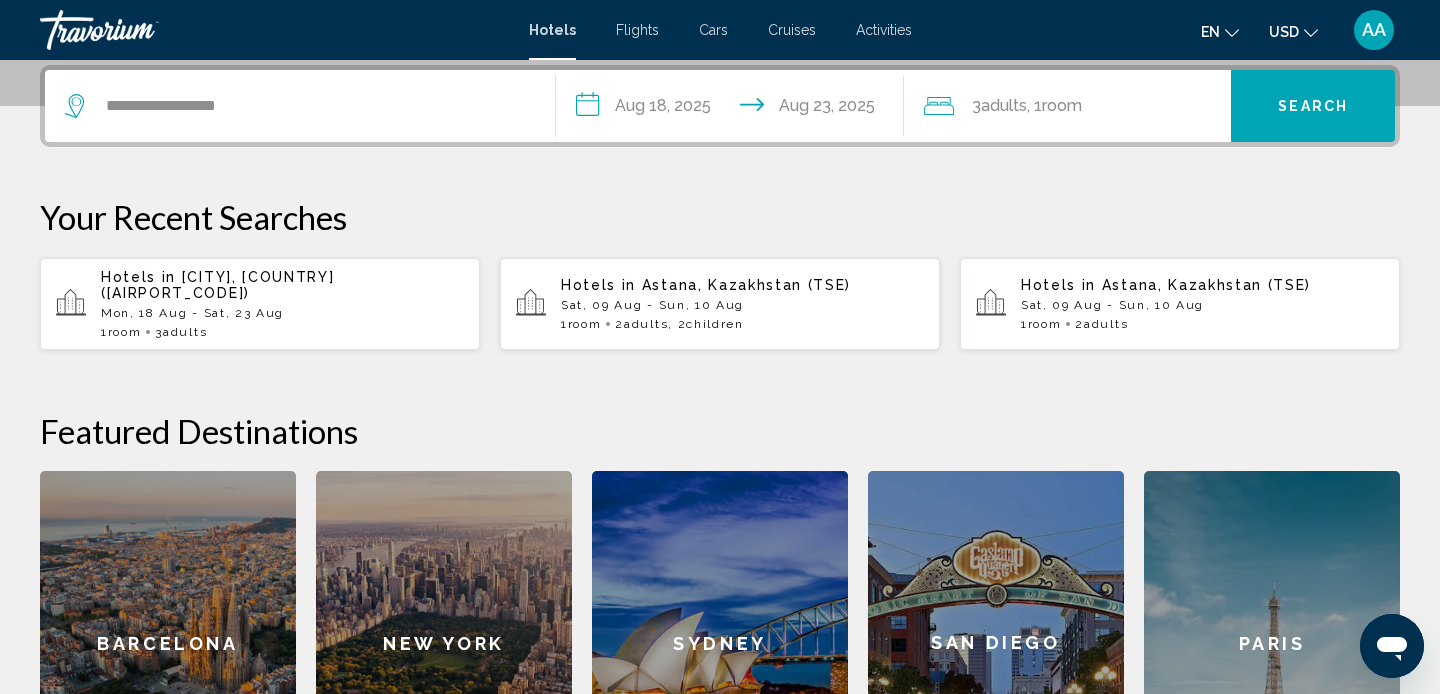 click on "Search" at bounding box center [1313, 106] 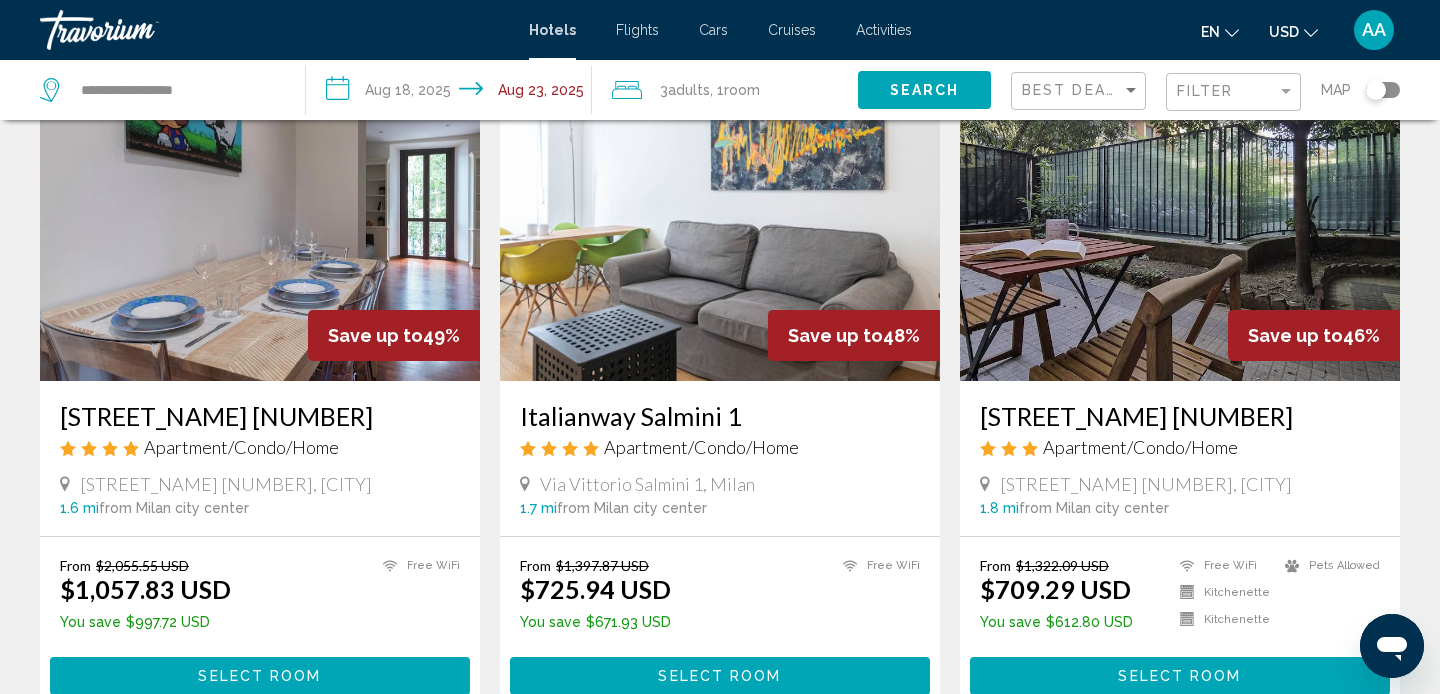 scroll, scrollTop: 914, scrollLeft: 0, axis: vertical 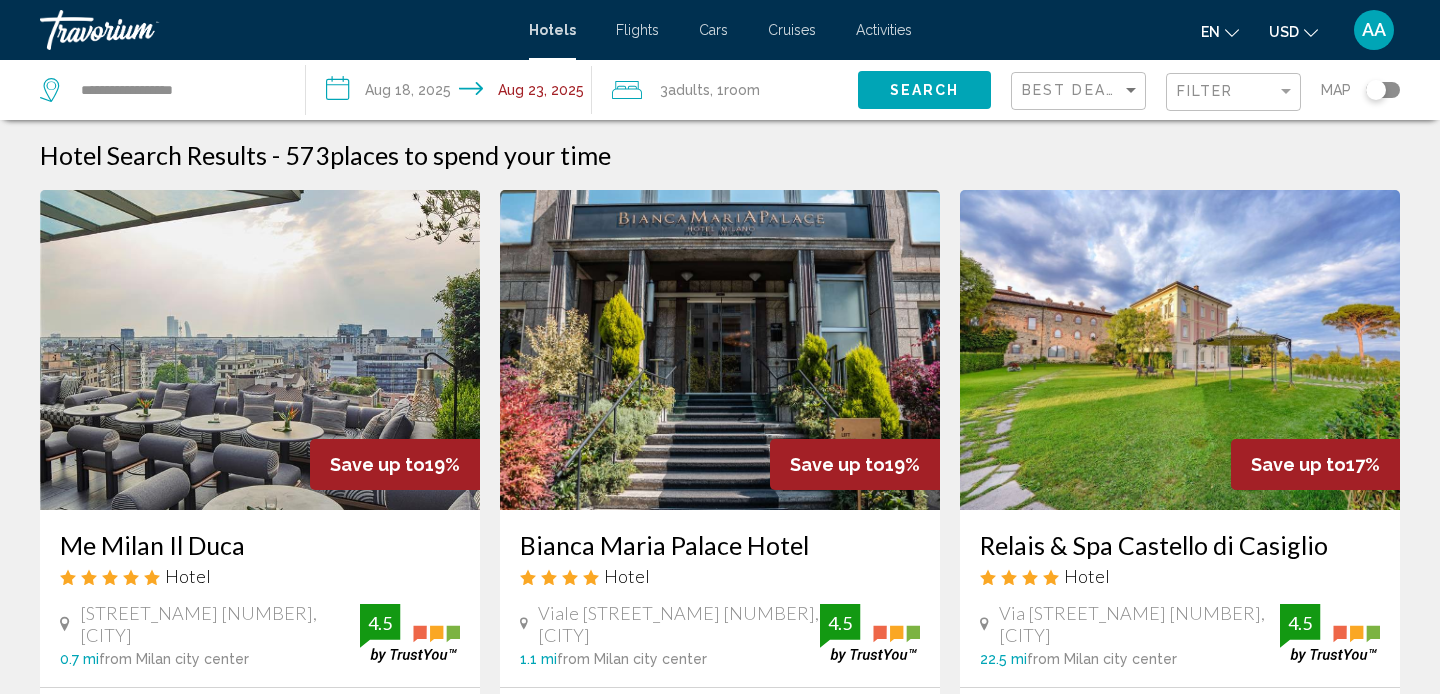 click at bounding box center (140, 30) 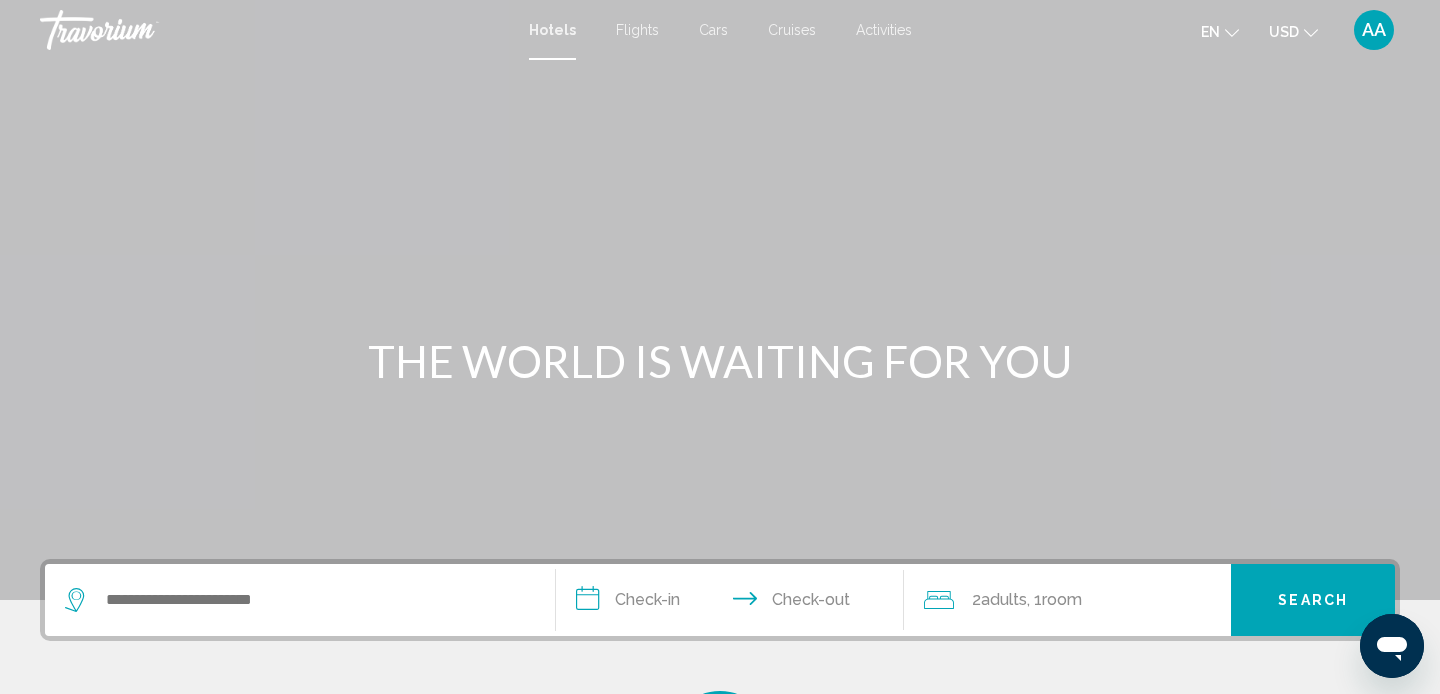 scroll, scrollTop: 0, scrollLeft: 0, axis: both 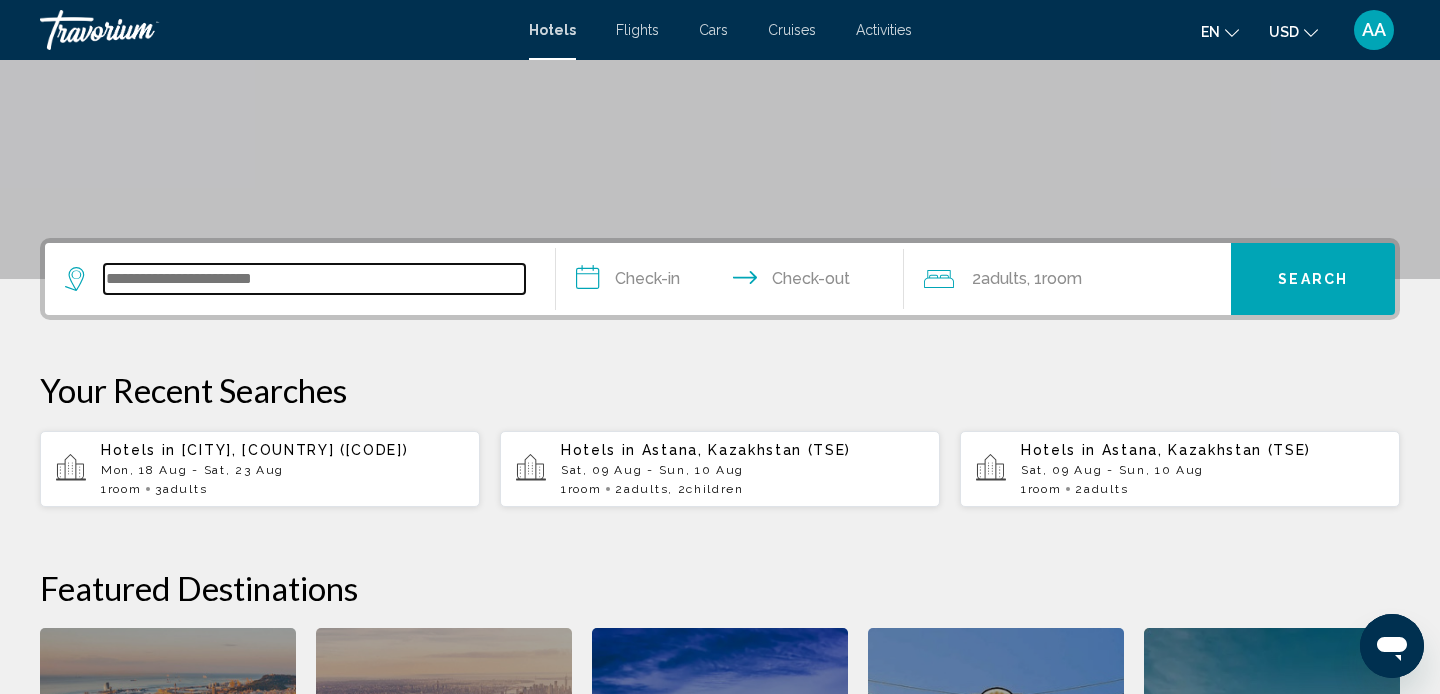 click at bounding box center [314, 279] 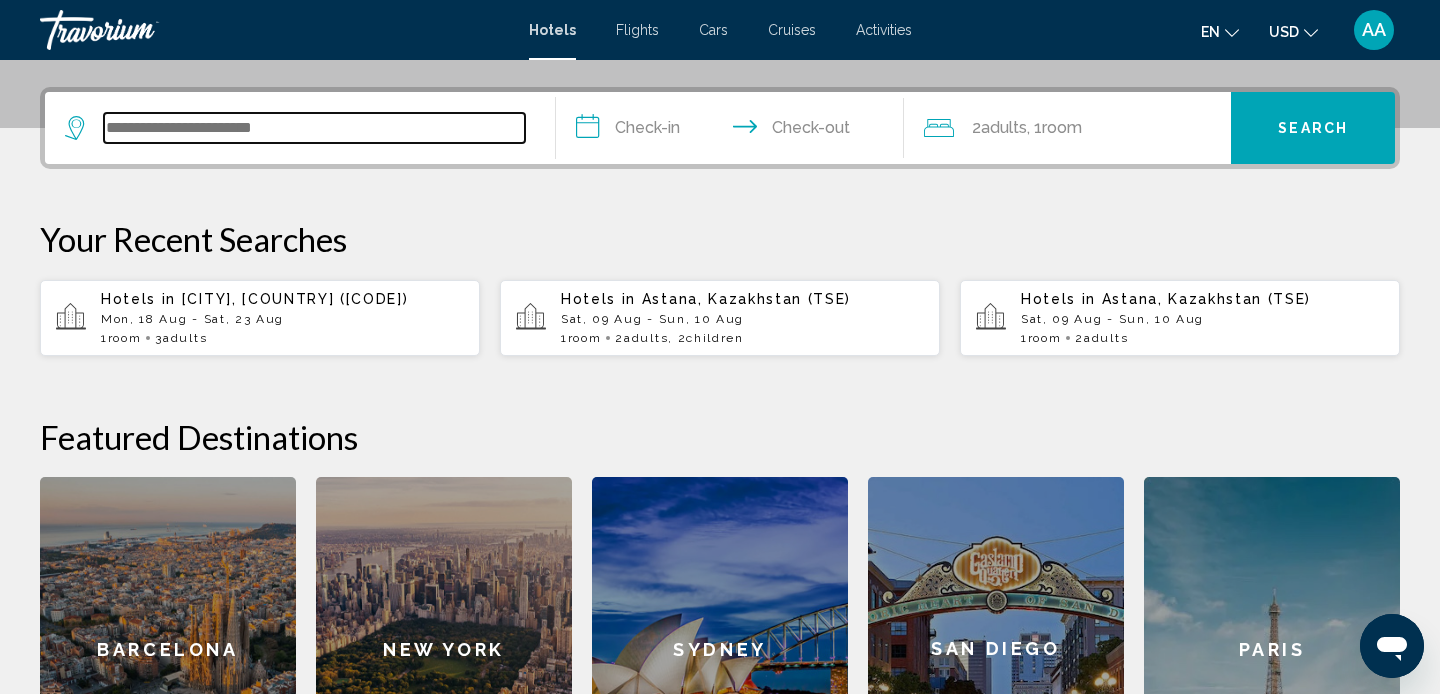 scroll, scrollTop: 494, scrollLeft: 0, axis: vertical 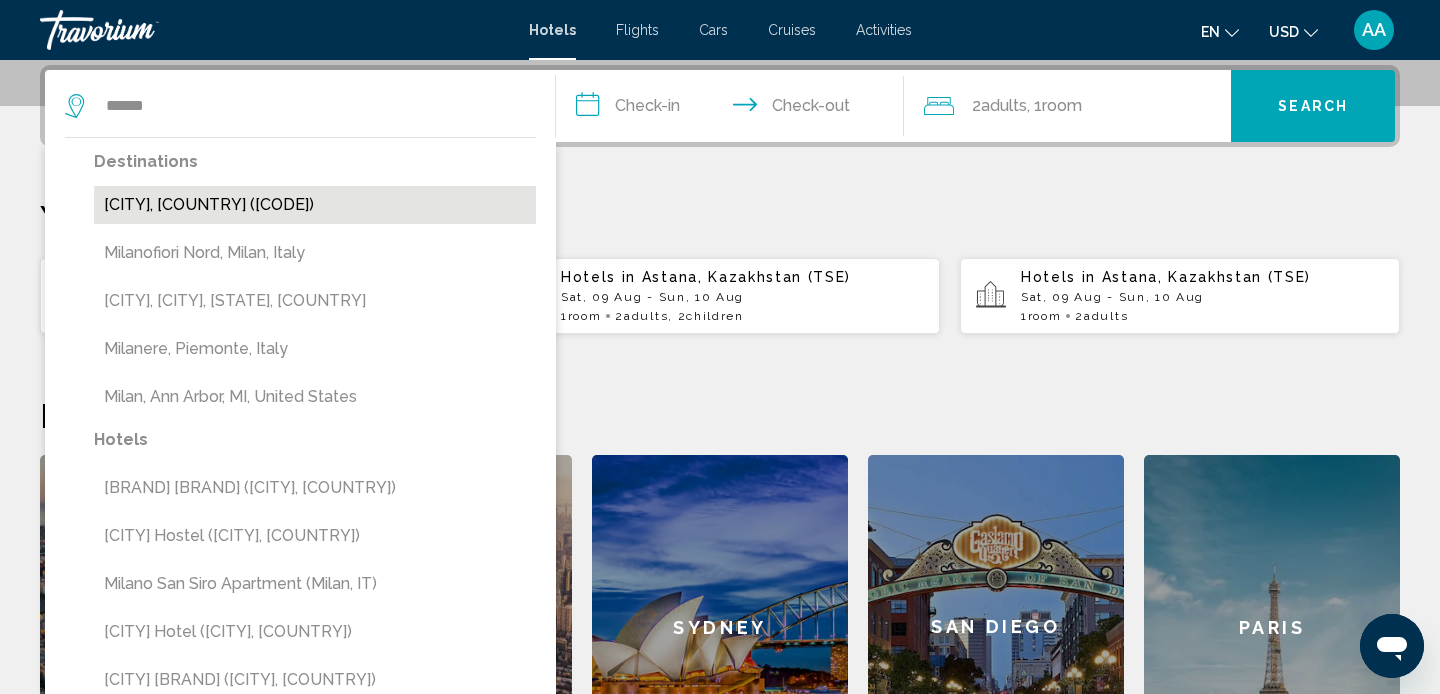 click on "[CITY], [COUNTRY] ([CODE])" at bounding box center (315, 205) 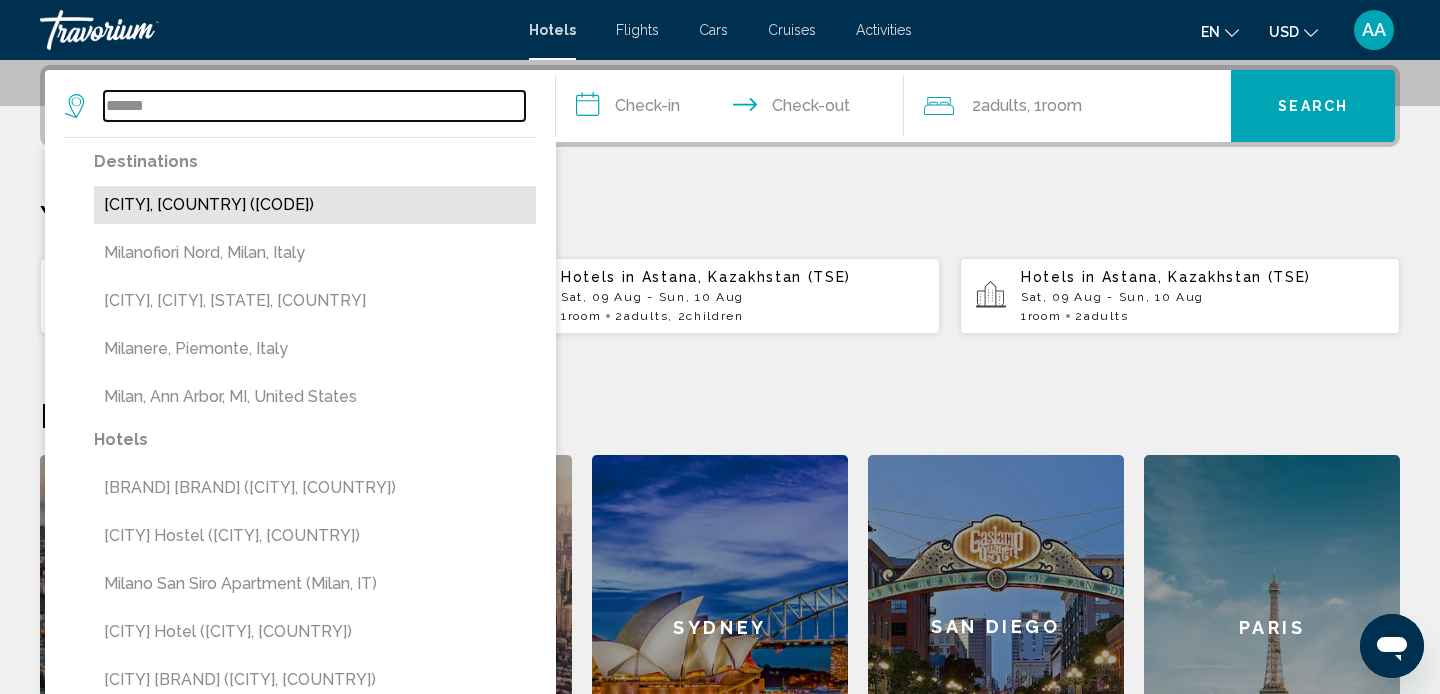type on "**********" 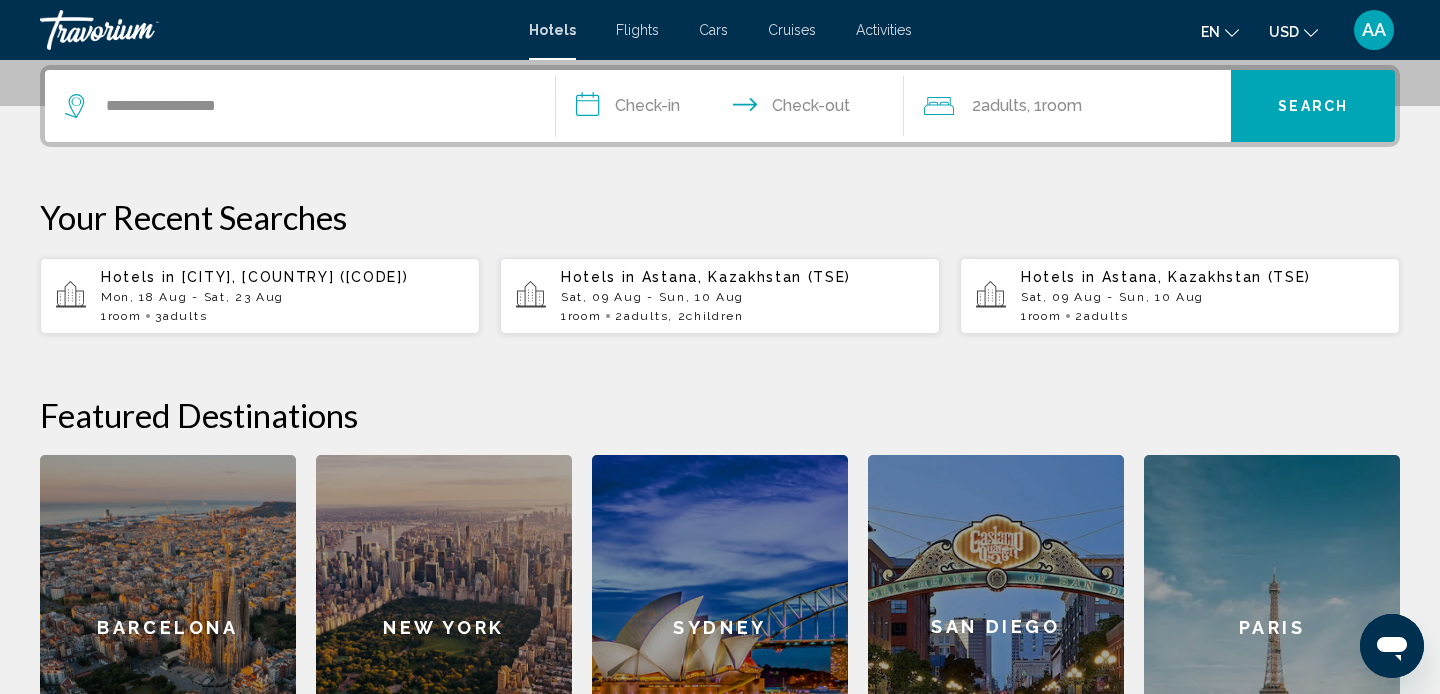 click on "**********" at bounding box center [734, 109] 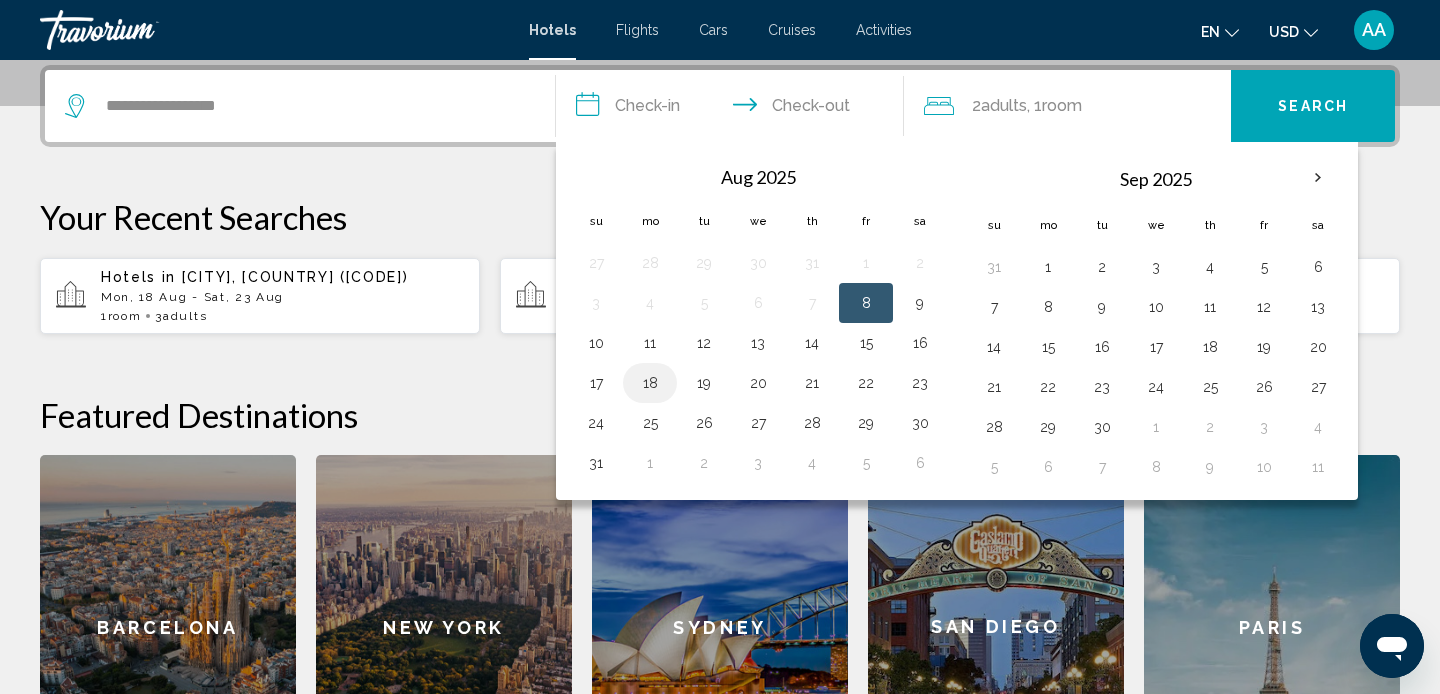 click on "18" at bounding box center (650, 383) 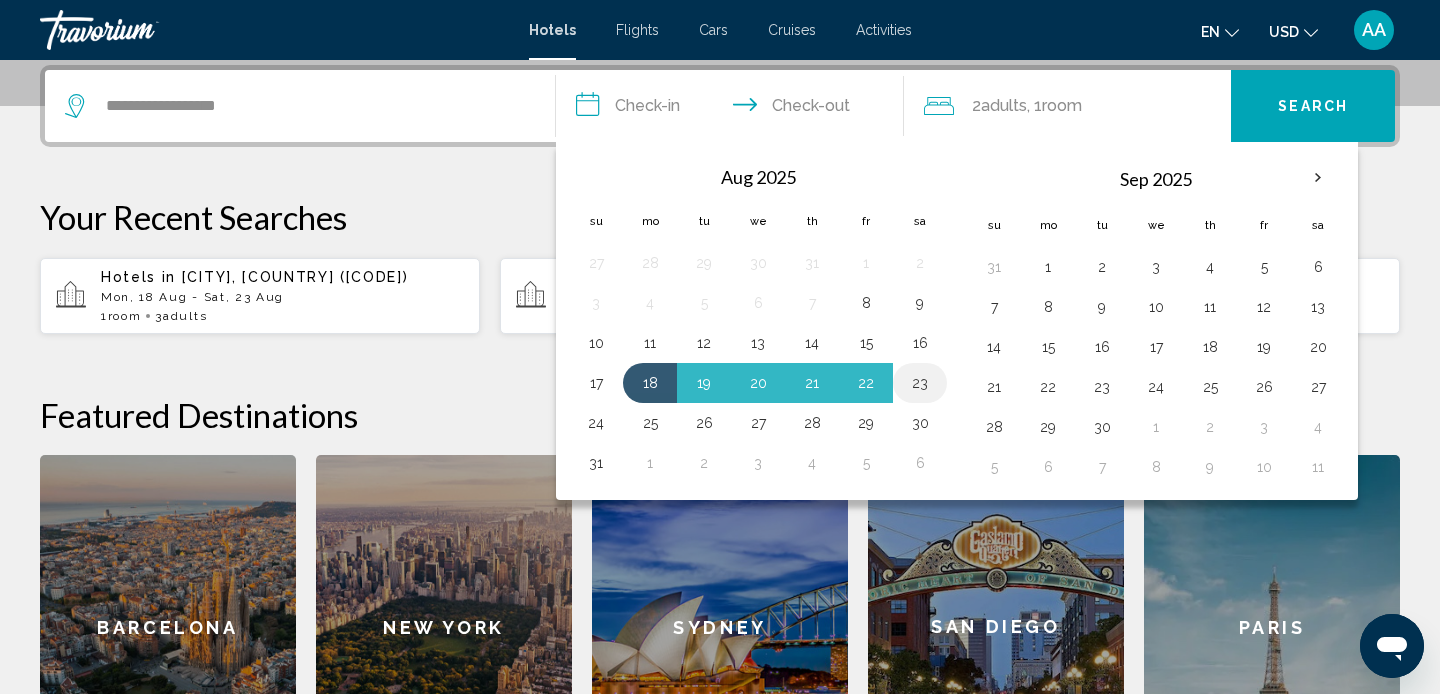 click on "23" at bounding box center (920, 383) 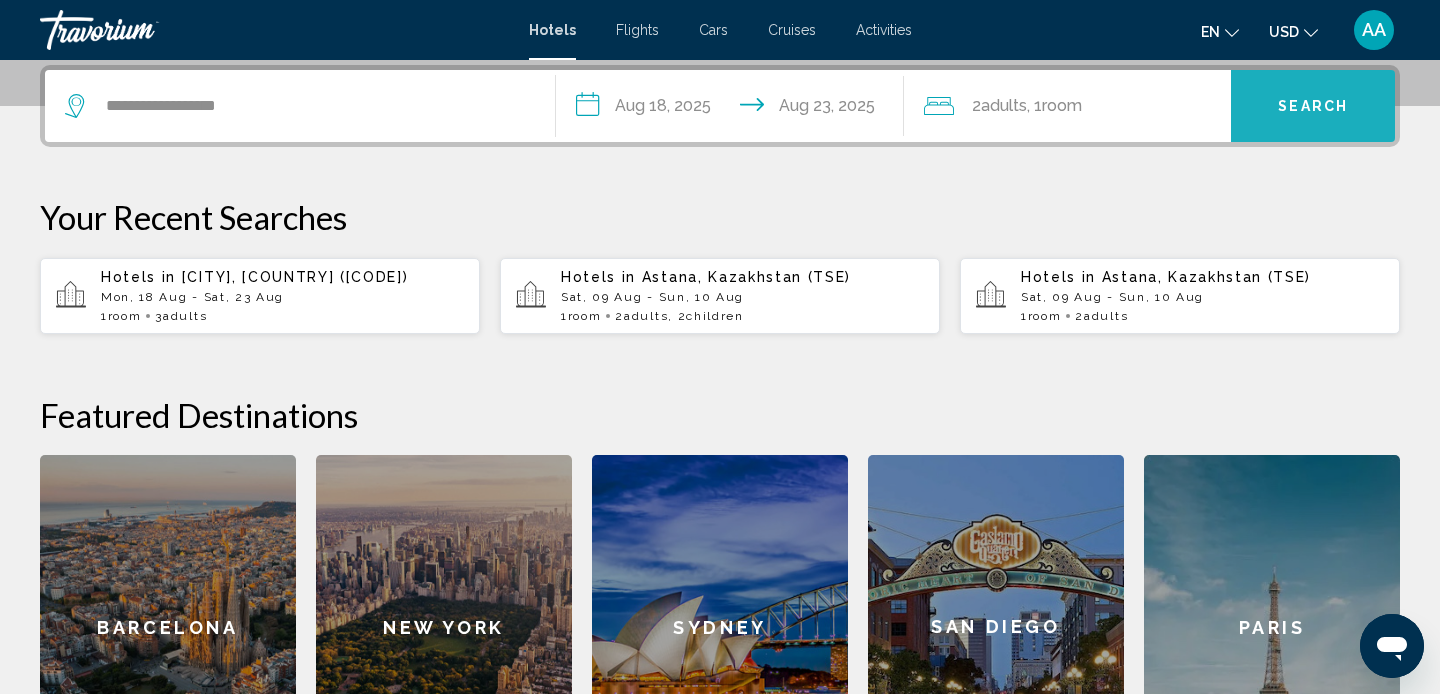 click on "Search" at bounding box center (1313, 107) 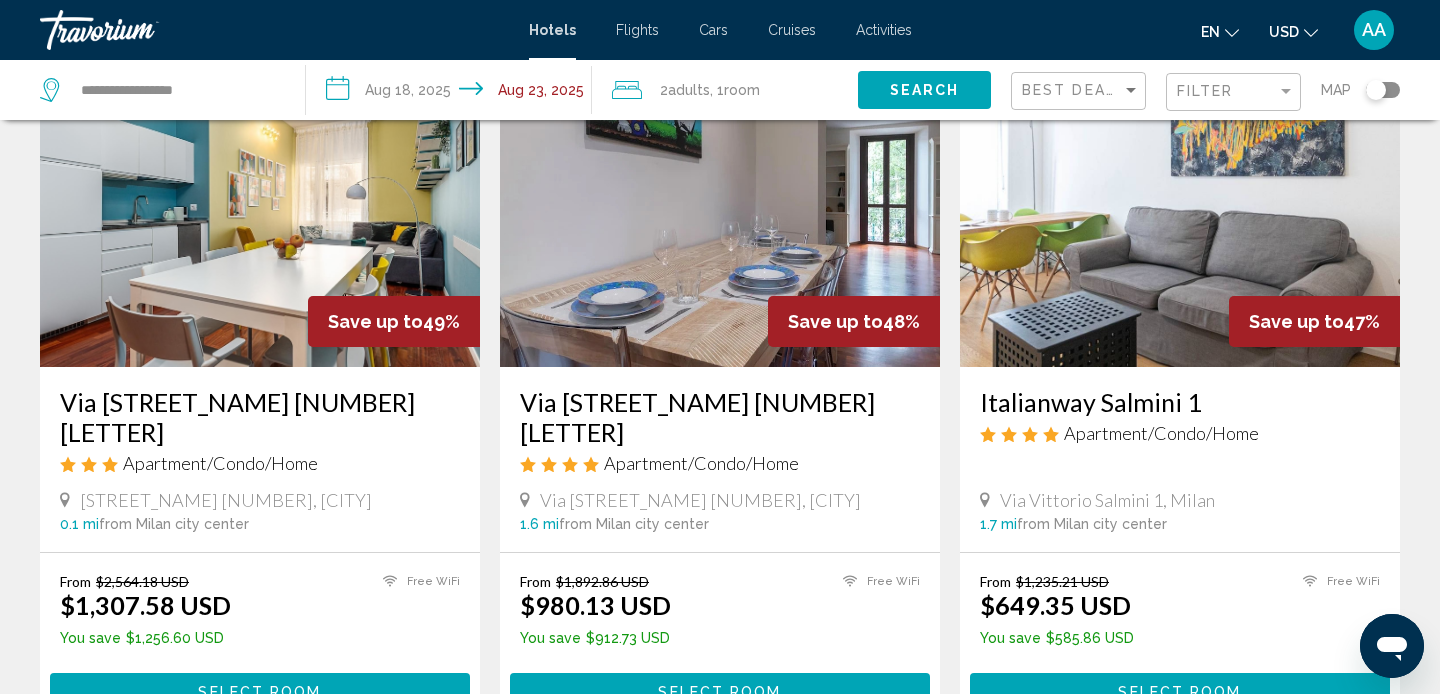 scroll, scrollTop: 0, scrollLeft: 0, axis: both 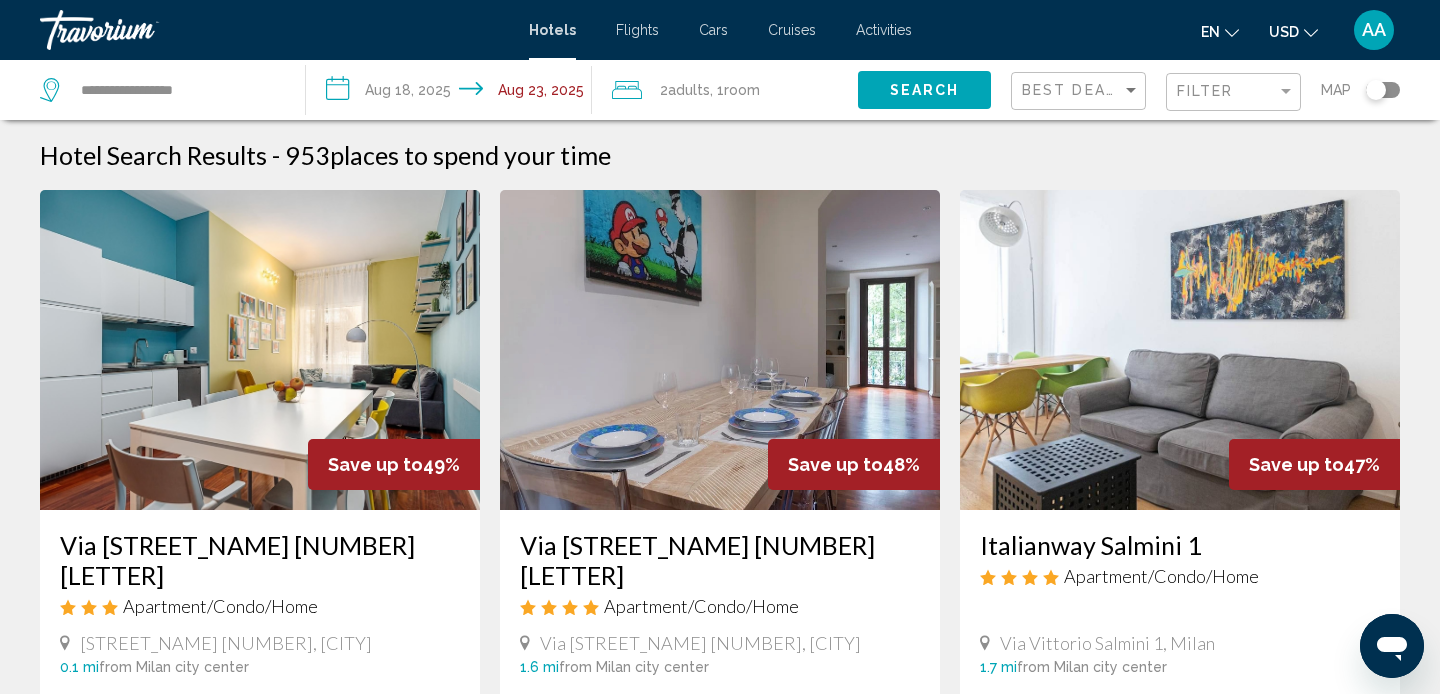 click 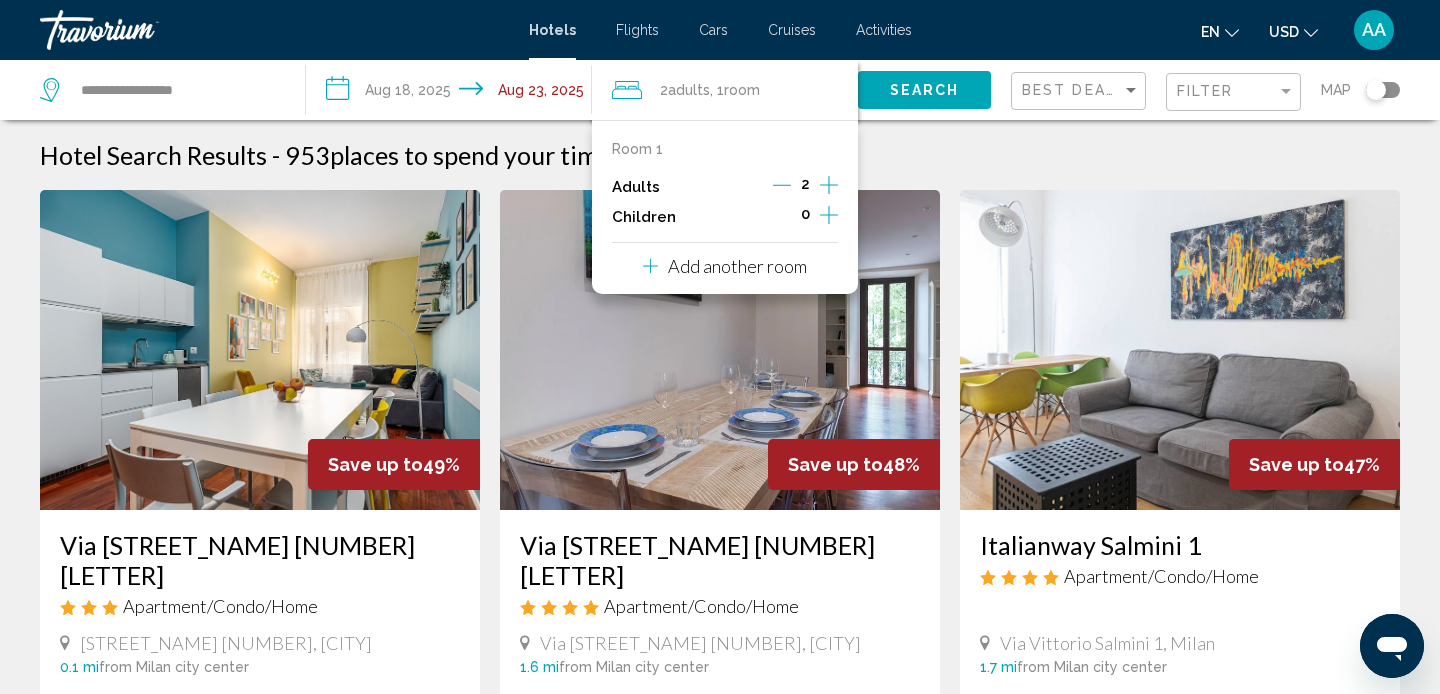 click 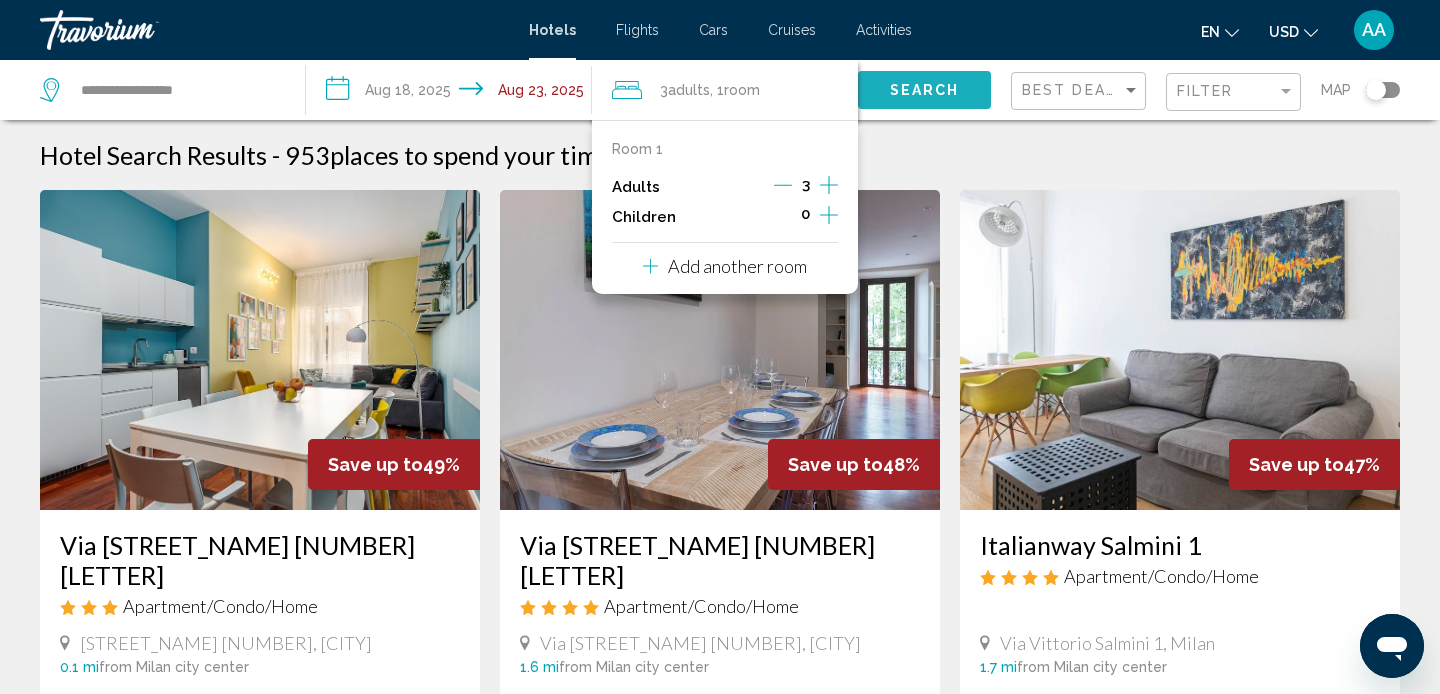 click on "Search" 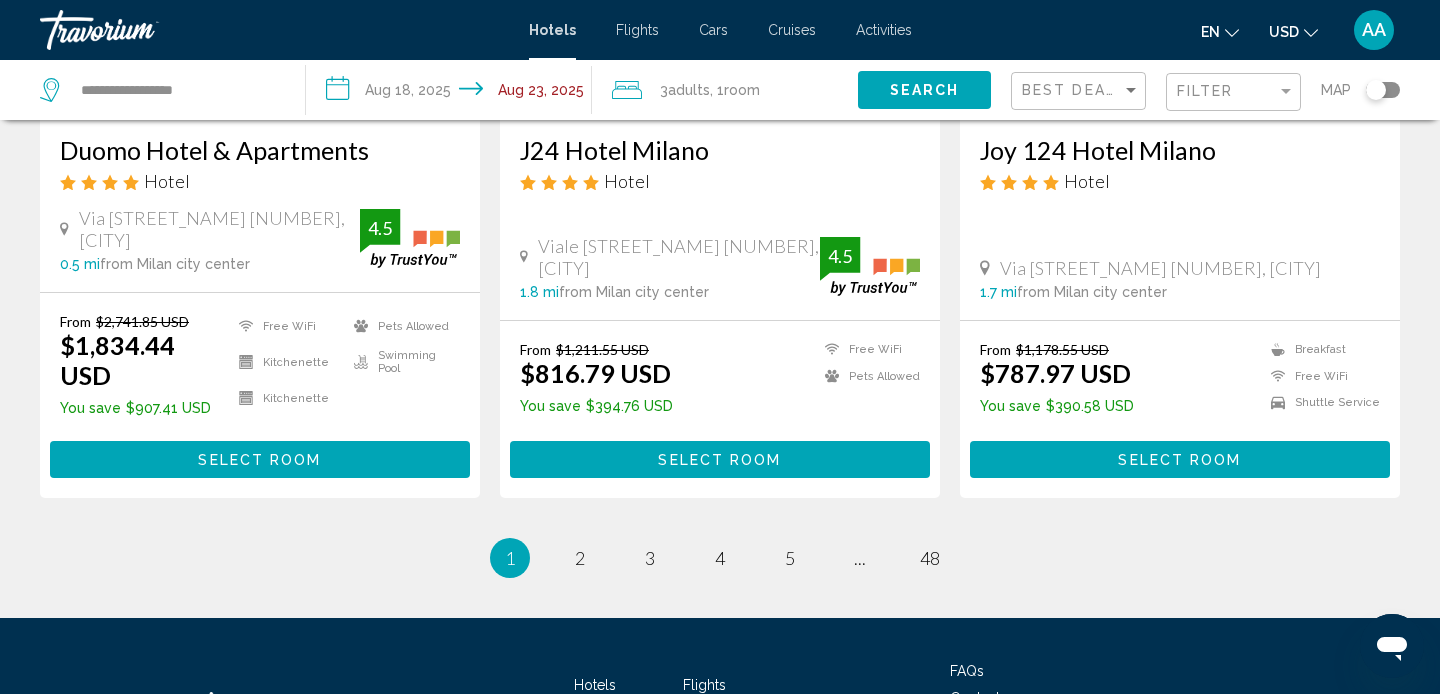 scroll, scrollTop: 2683, scrollLeft: 0, axis: vertical 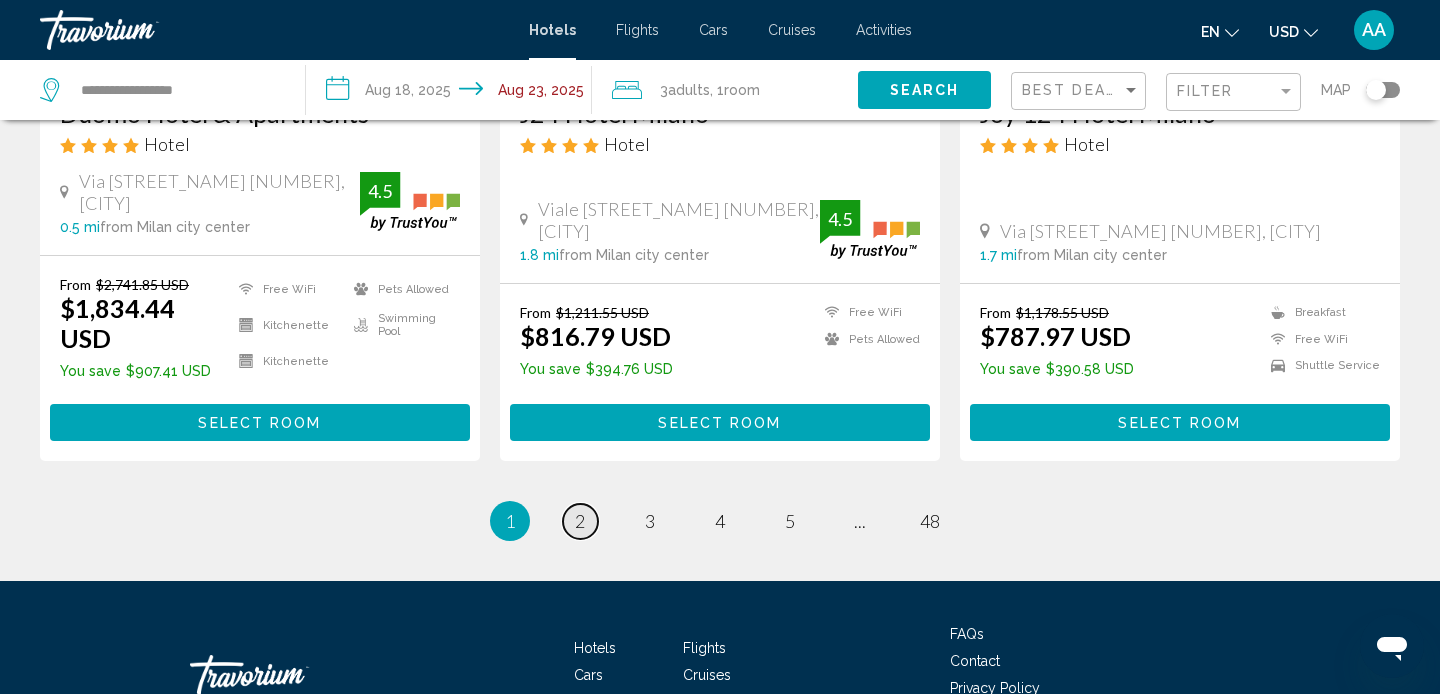 click on "2" at bounding box center (580, 521) 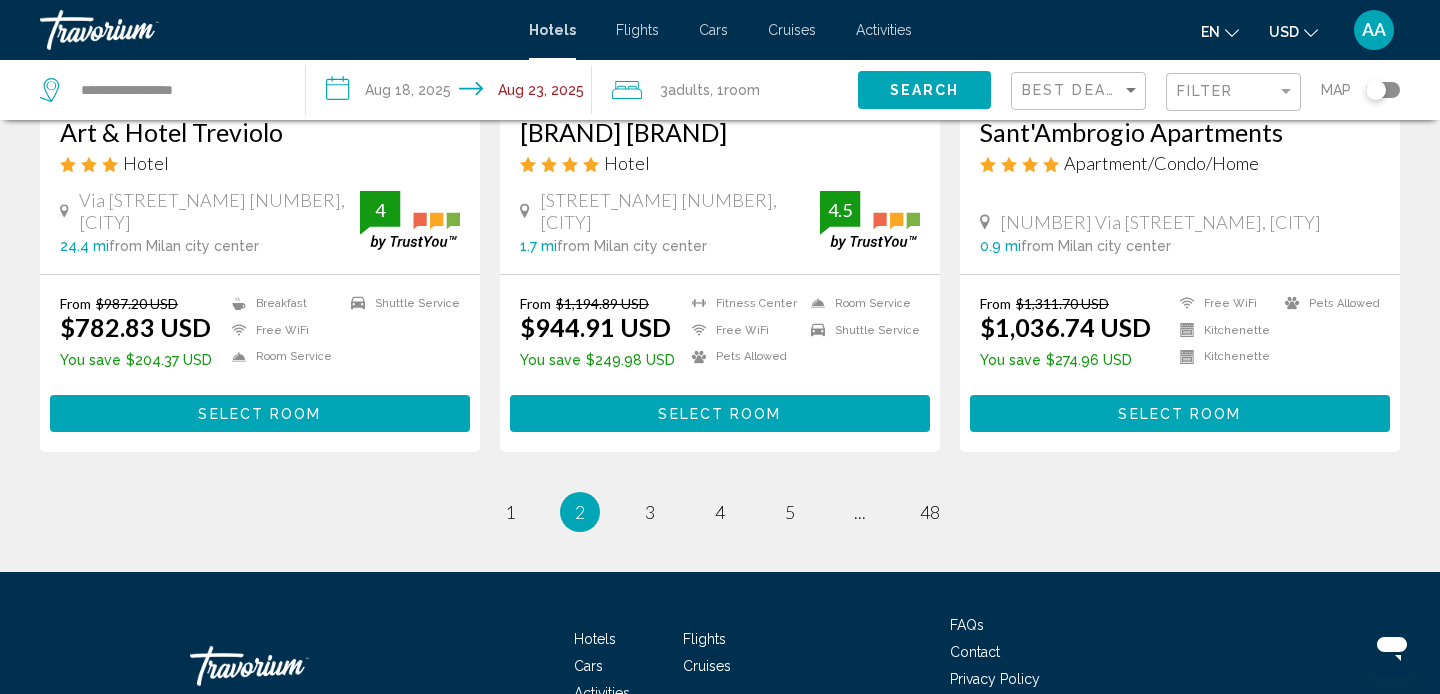 scroll, scrollTop: 2600, scrollLeft: 0, axis: vertical 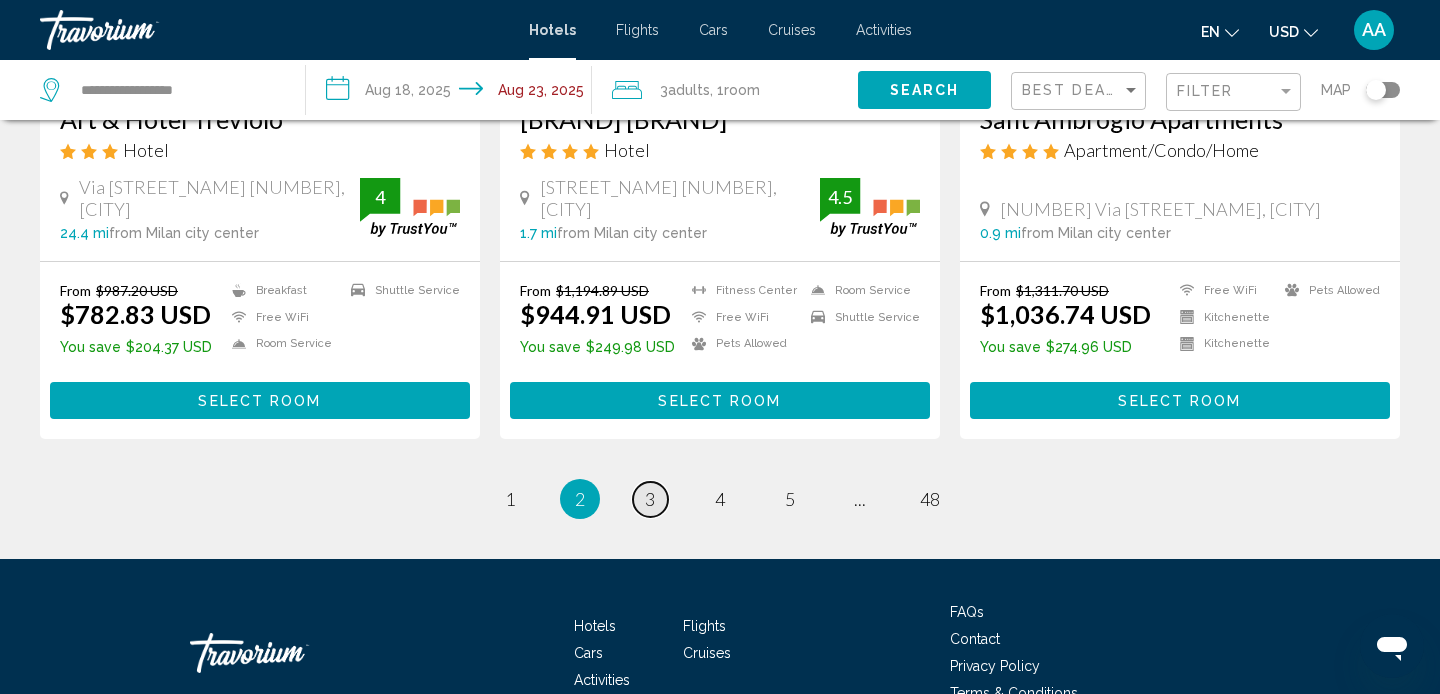 click on "3" at bounding box center [650, 499] 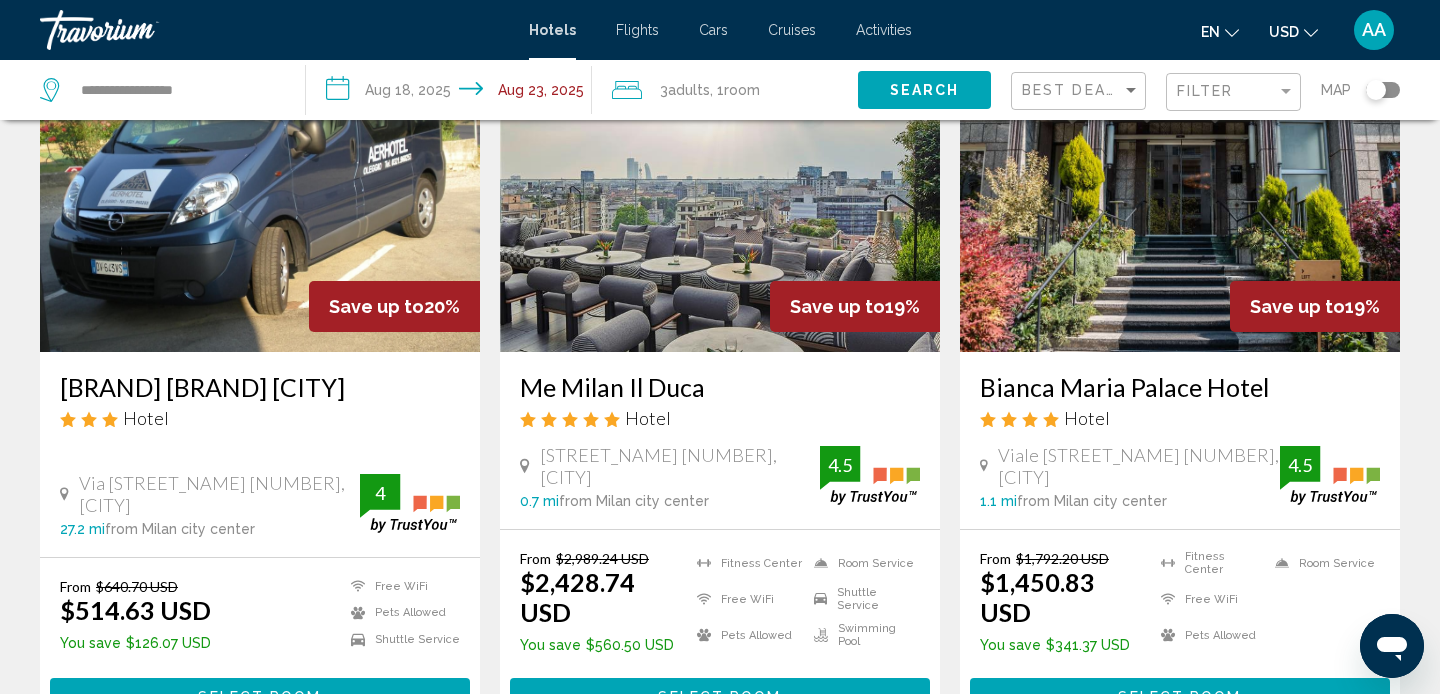 scroll, scrollTop: 0, scrollLeft: 0, axis: both 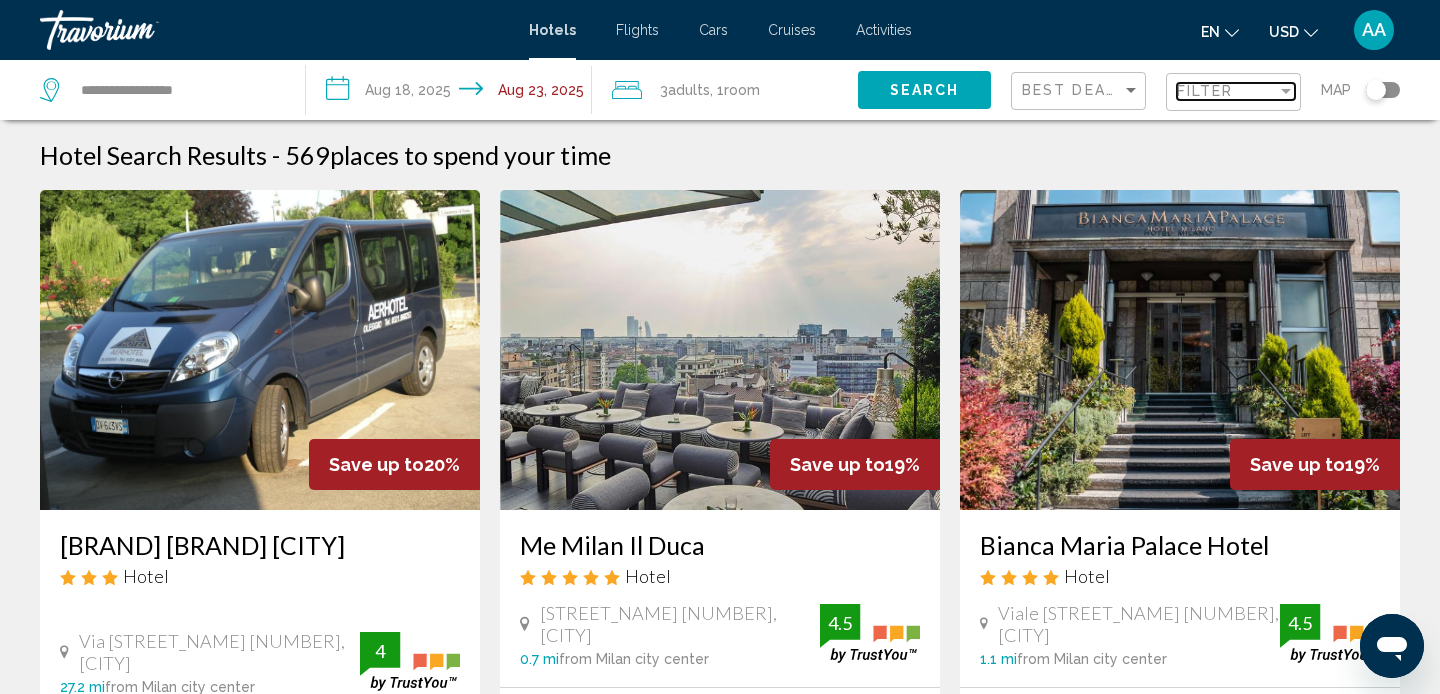 click on "Filter" at bounding box center (1205, 91) 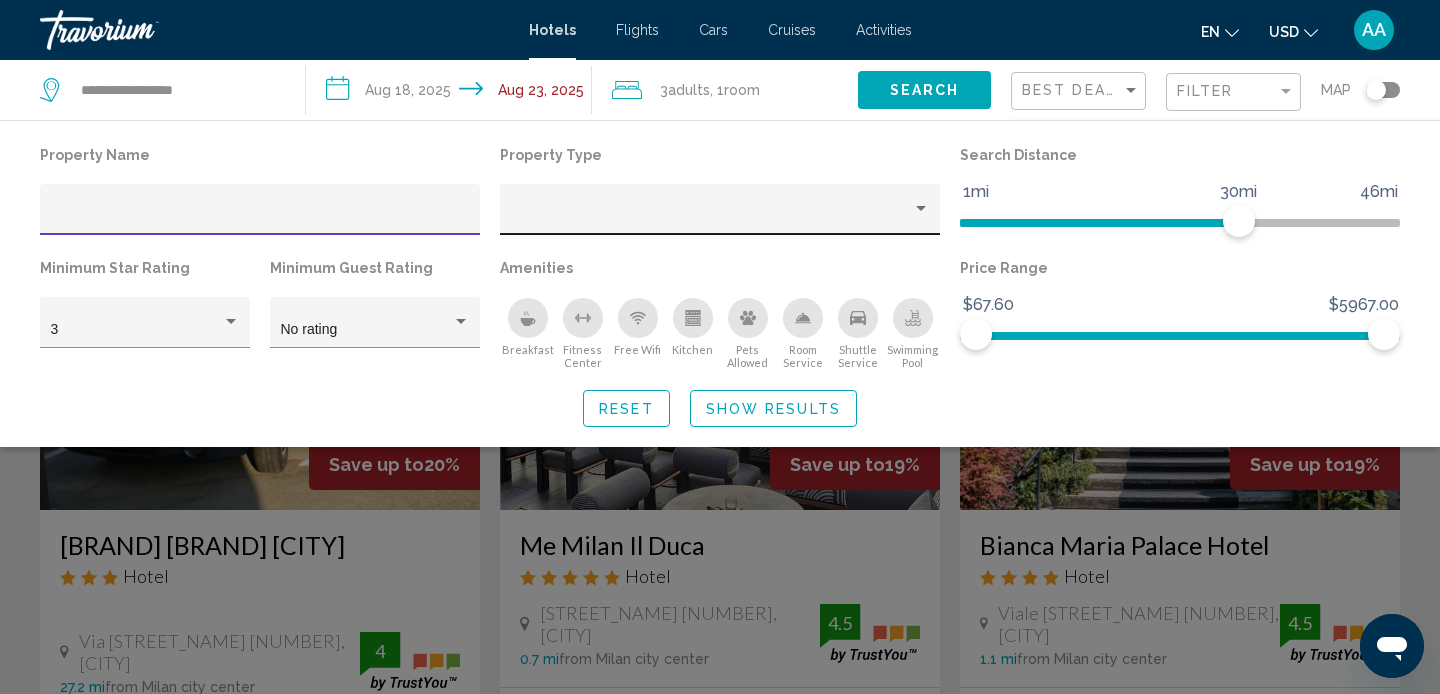click 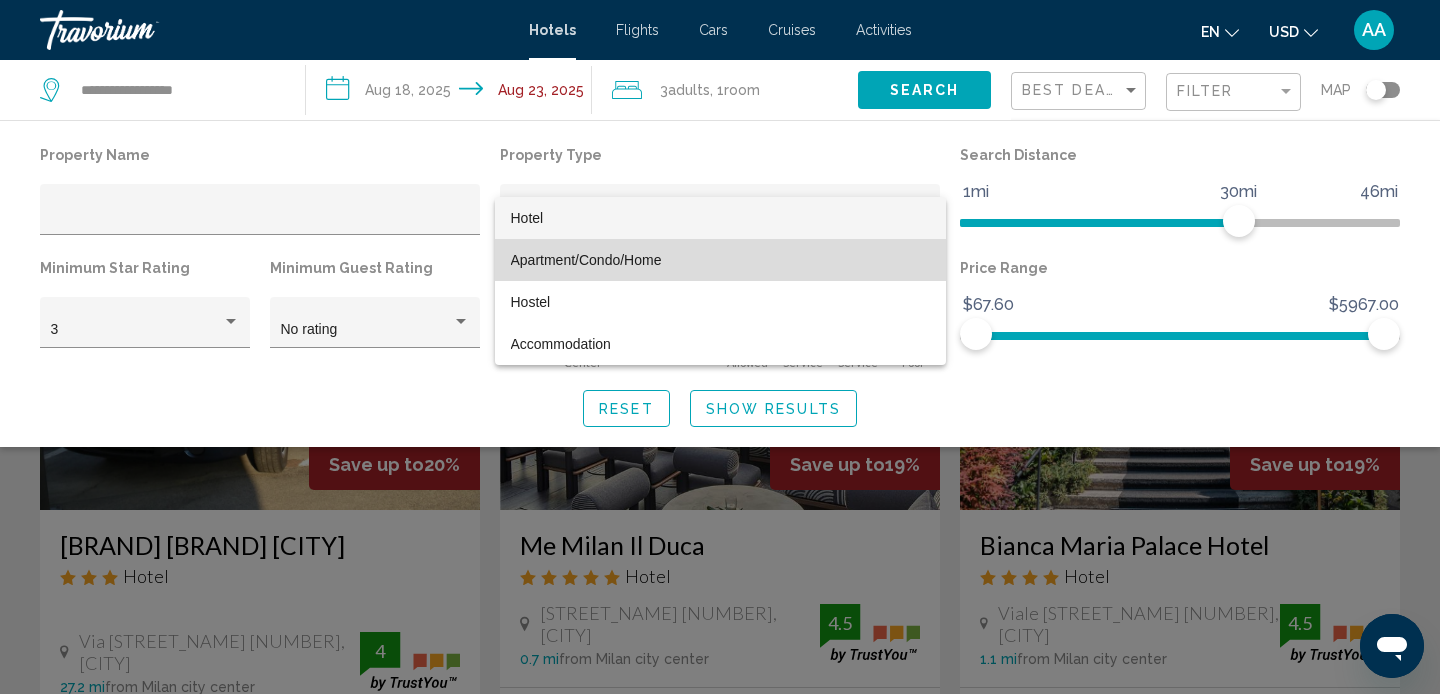 click on "Apartment/Condo/Home" at bounding box center [720, 260] 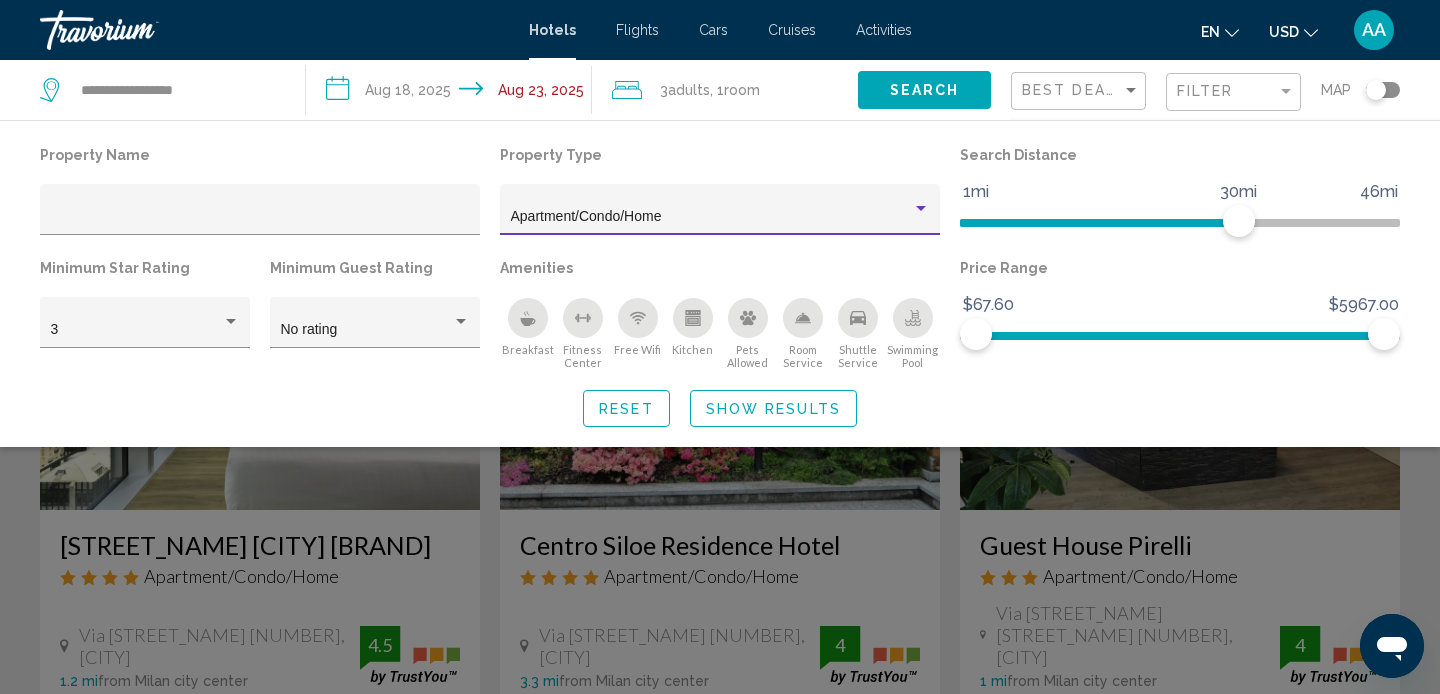 click on "Show Results" 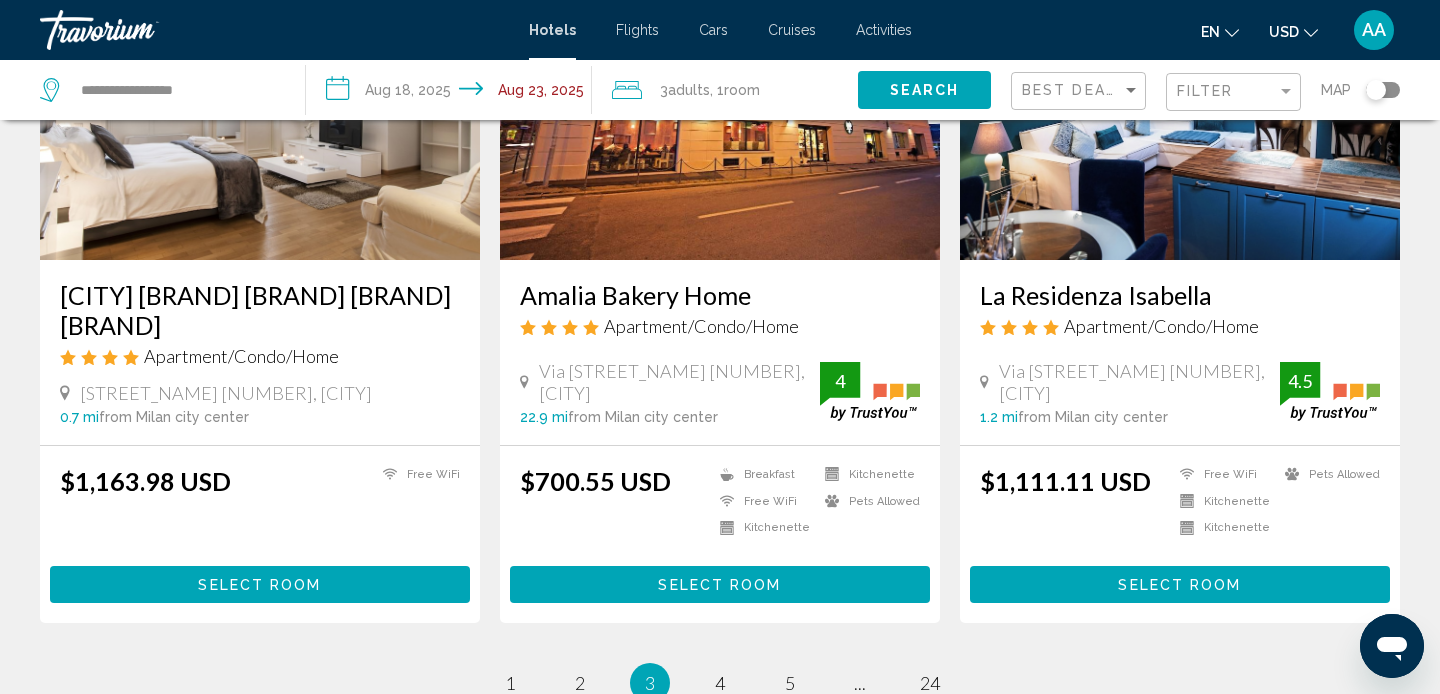 scroll, scrollTop: 2687, scrollLeft: 0, axis: vertical 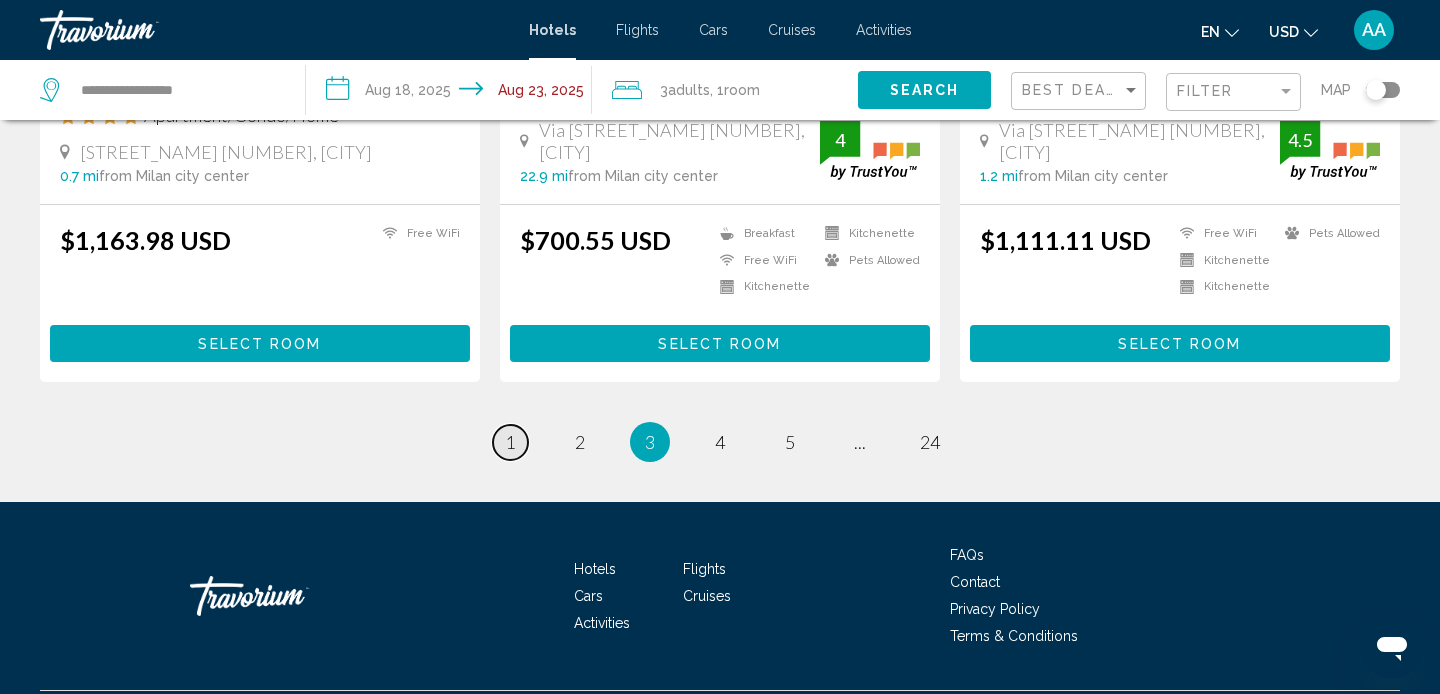 click on "page  1" at bounding box center [510, 442] 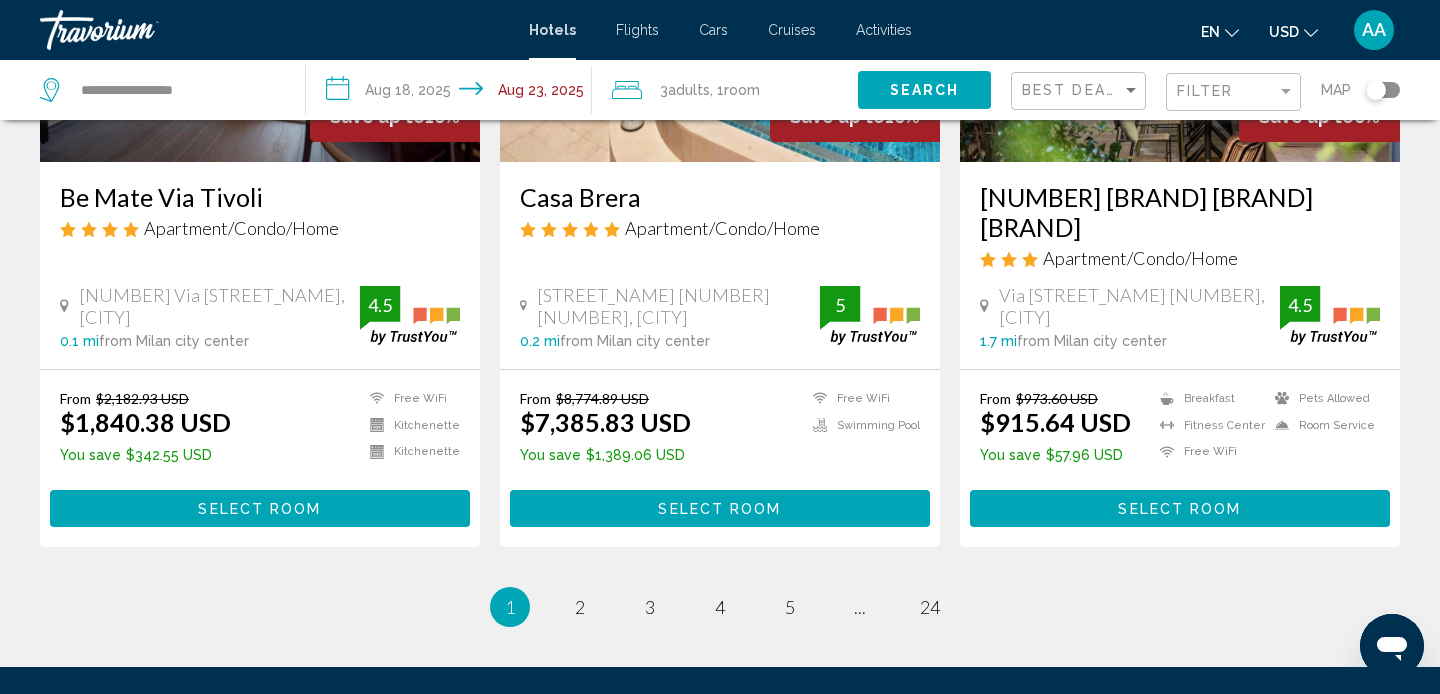 scroll, scrollTop: 2491, scrollLeft: 0, axis: vertical 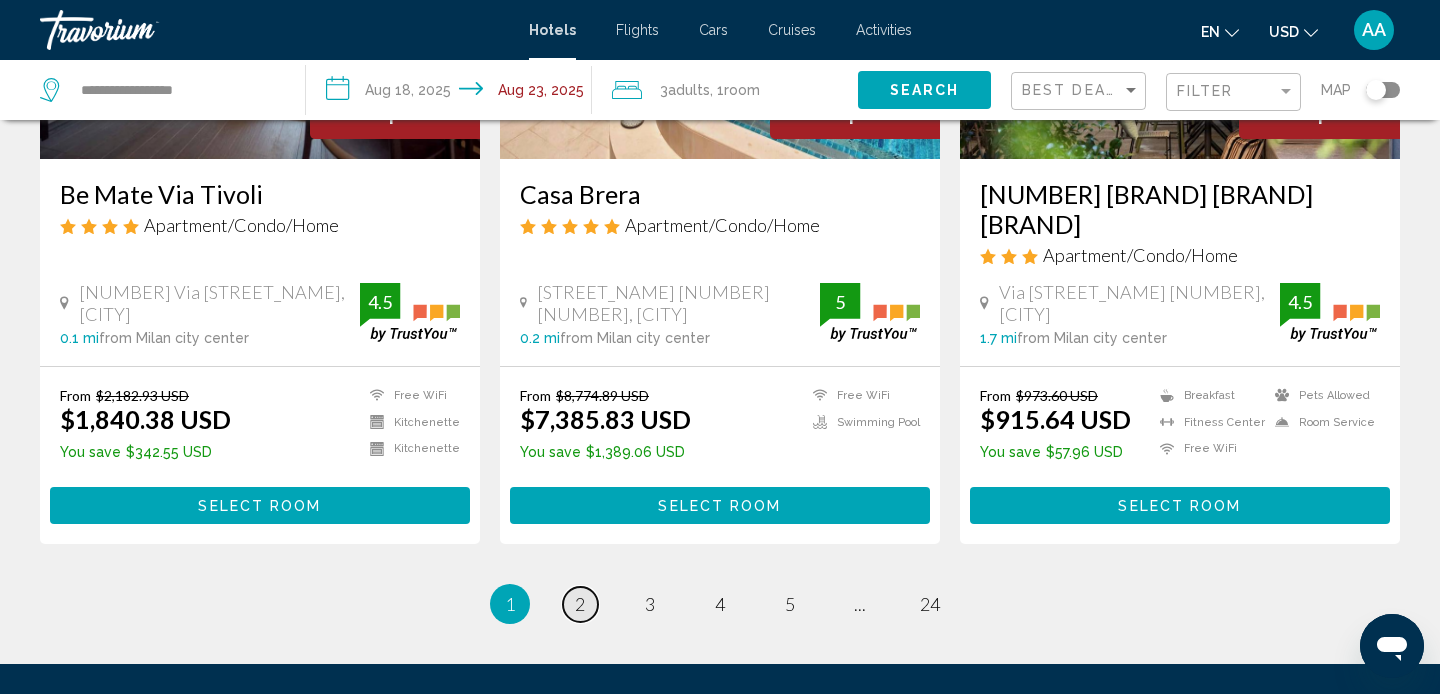 click on "page  2" at bounding box center (580, 604) 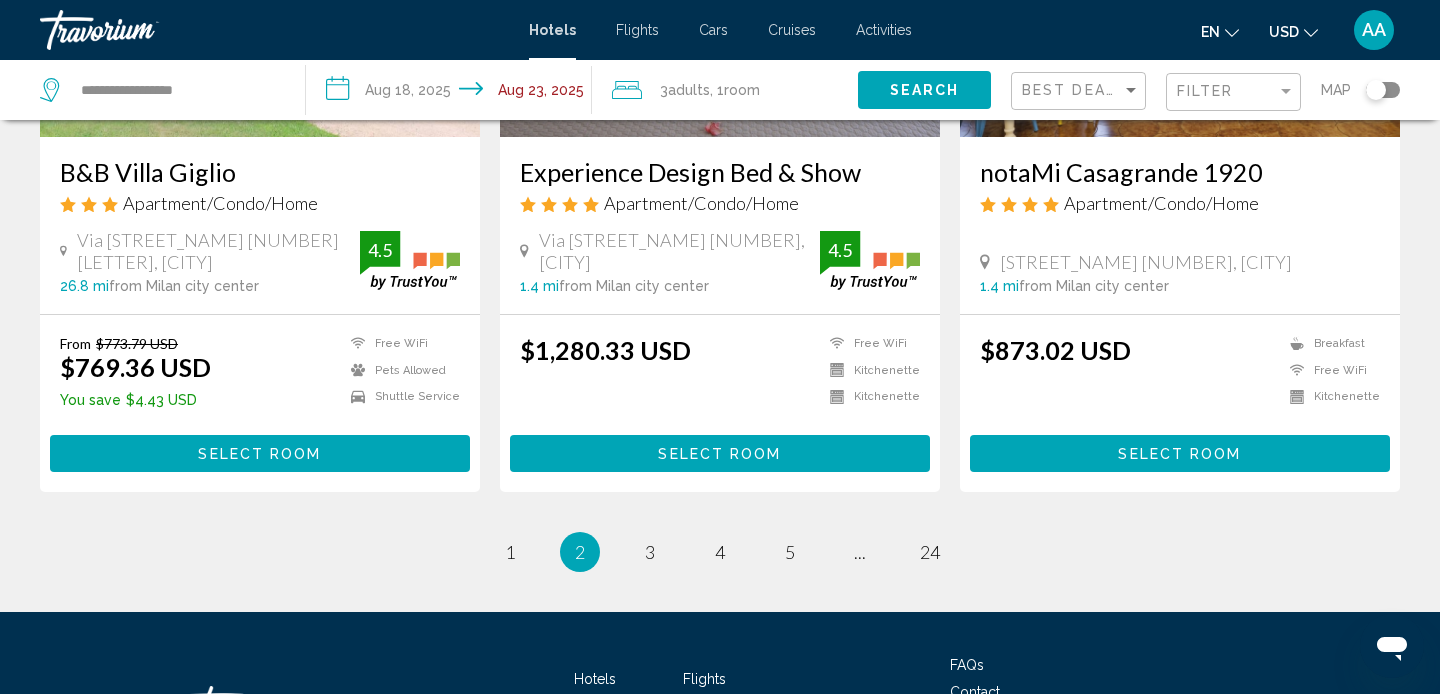 scroll, scrollTop: 2704, scrollLeft: 0, axis: vertical 